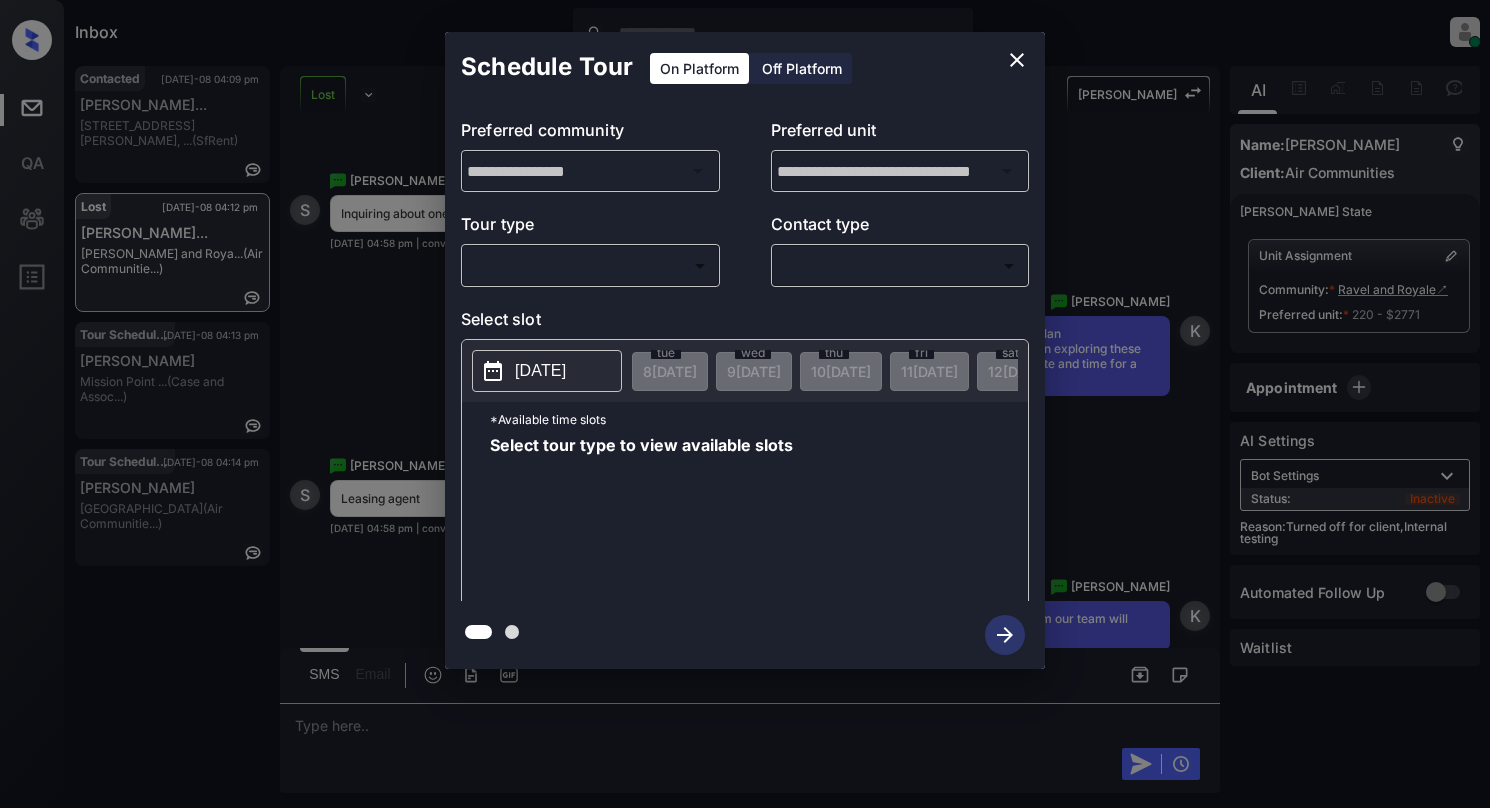 scroll, scrollTop: 0, scrollLeft: 0, axis: both 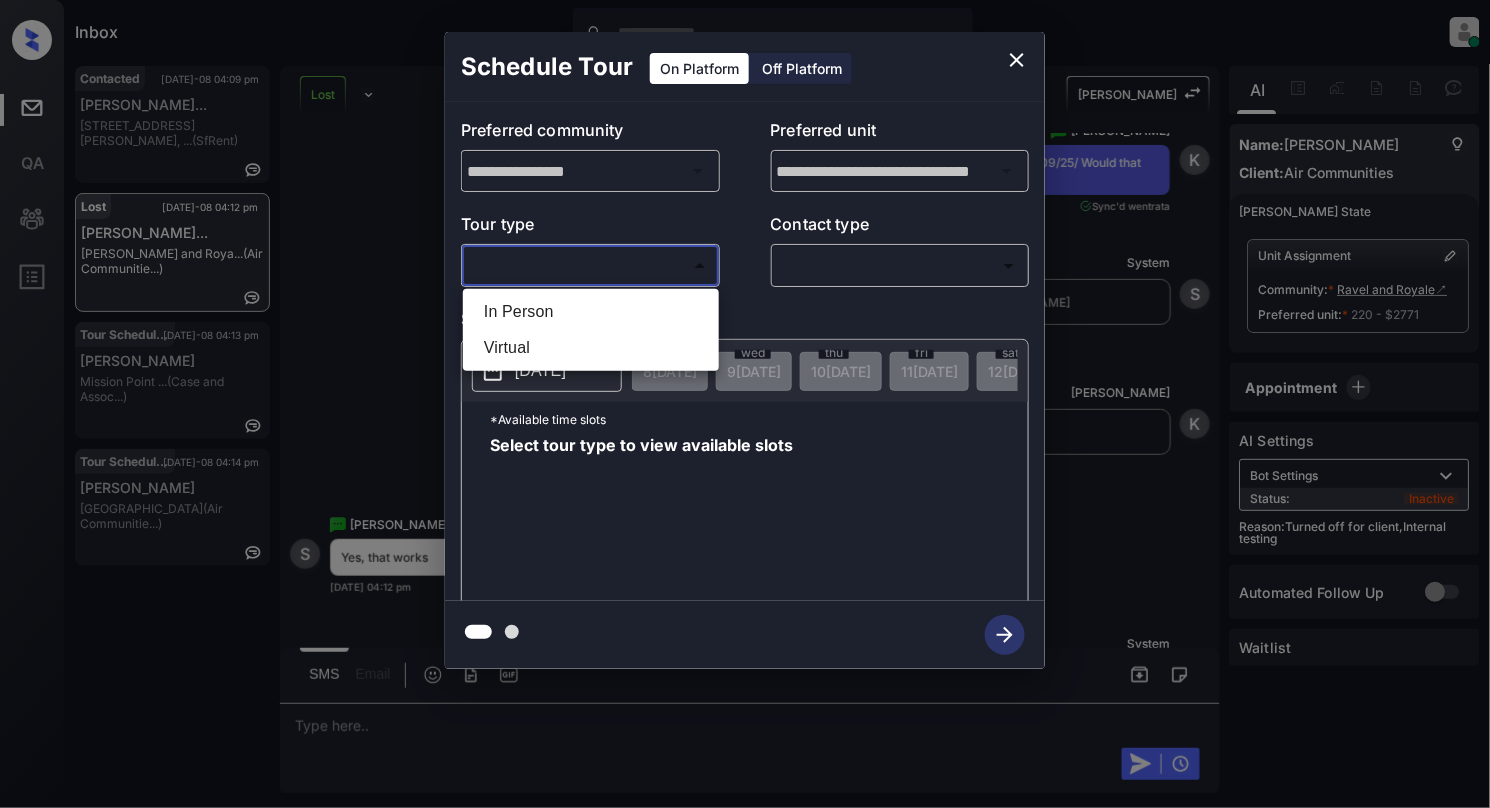 click on "Inbox Cynthia Montañez Online Set yourself   offline Set yourself   on break Profile Switch to  light  mode Sign out Contacted Jul-08 04:09 pm   Elizabeth Smit... 424 Jones St, ...  (SfRent) Lost Jul-08 04:12 pm   Samantha Herre... Ravel and Roya...  (Air Communitie...) Tour Scheduled Jul-08 04:13 pm   Zackary Oliva Mission Point ...  (Case and Assoc...) Tour Scheduled Jul-08 04:14 pm   Tia Lutz Mariners Cove  (Air Communitie...) Lost Lead Sentiment: Angry Upon sliding the acknowledgement:  Lead will move to lost stage. * ​ SMS and call option will be set to opt out. AFM will be turned off for the lead. Kelsey New Message Samantha Herrera Inquiring about one bed room MPDU units  May 21, 2025 04:58 pm   | conversational S New Message Kelsey Our 1 bedroom, 1 bathroom units, available under the floorplan Royale 1A10, start at $2595. If you're interested in exploring these options further, could you please provide your preferred date and time for a tour? May 21, 2025 04:58 pm   | conversational K New Message" at bounding box center (745, 404) 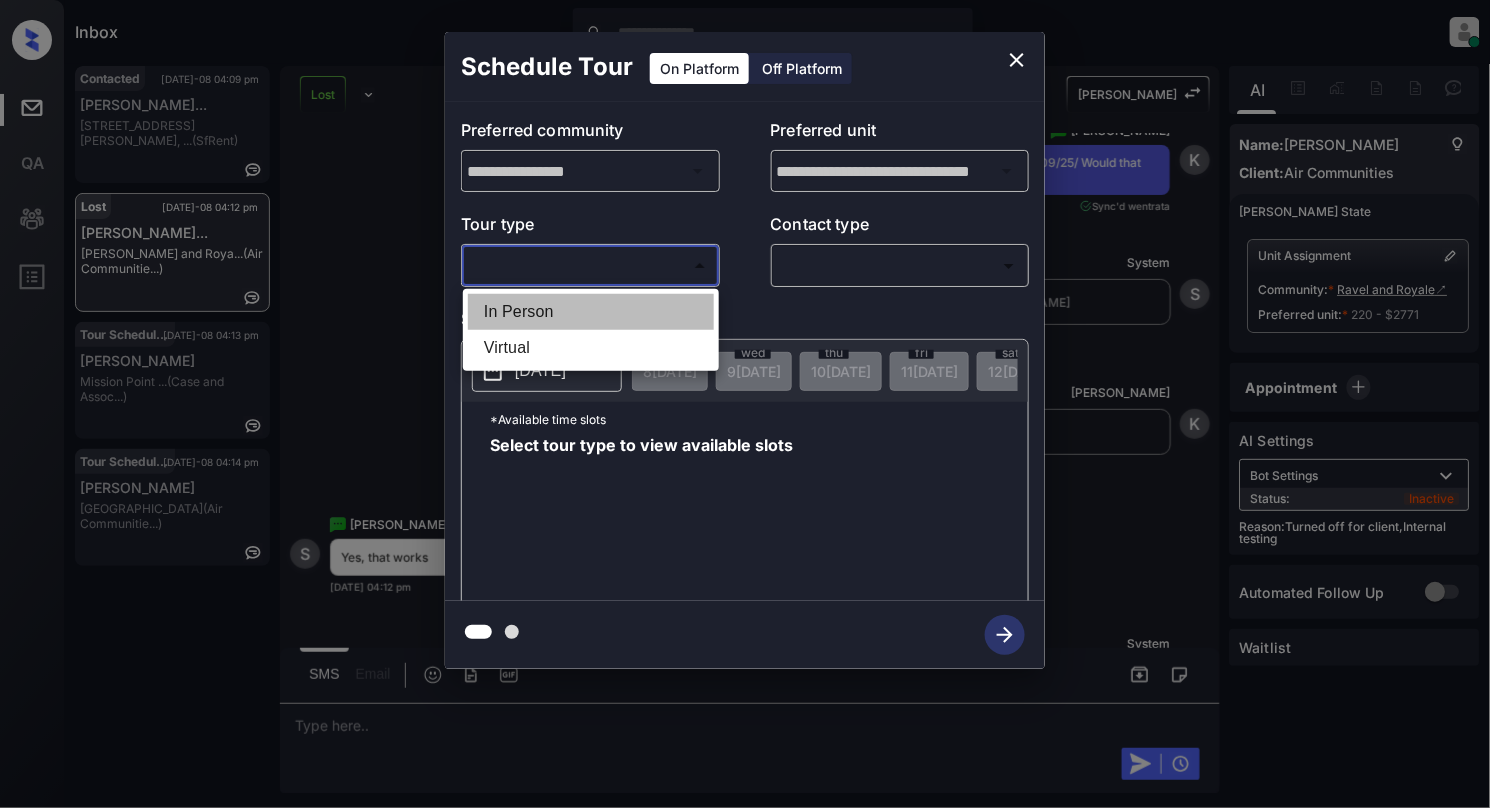 click on "In Person" at bounding box center [591, 312] 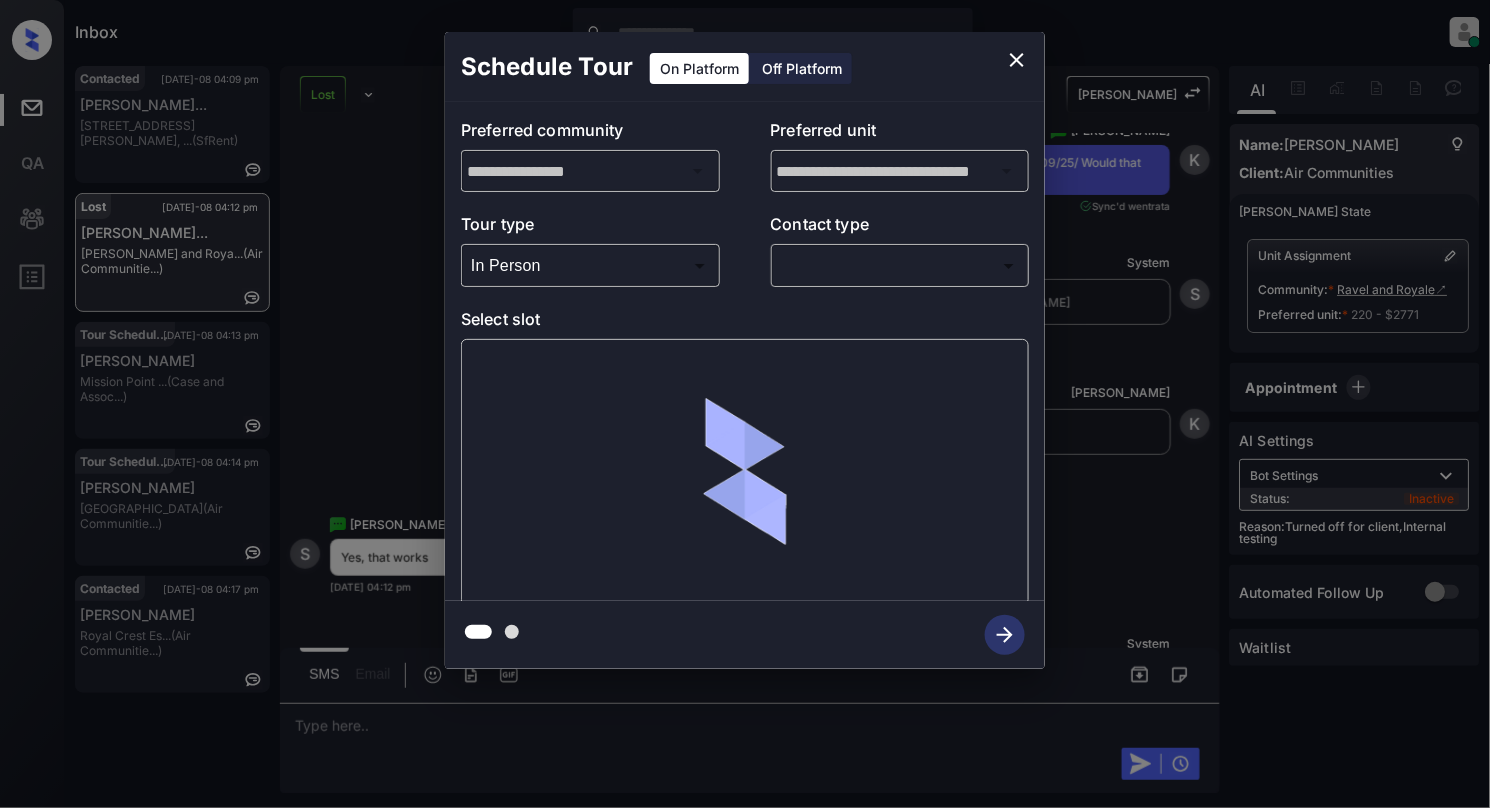 click on "Inbox Cynthia Montañez Online Set yourself   offline Set yourself   on break Profile Switch to  light  mode Sign out Contacted Jul-08 04:09 pm   Elizabeth Smit... 424 Jones St, ...  (SfRent) Lost Jul-08 04:12 pm   Samantha Herre... Ravel and Roya...  (Air Communitie...) Tour Scheduled Jul-08 04:13 pm   Zackary Oliva Mission Point ...  (Case and Assoc...) Tour Scheduled Jul-08 04:14 pm   Tia Lutz Mariners Cove  (Air Communitie...) Contacted Jul-08 04:17 pm   Michael Burgio Royal Crest Es...  (Air Communitie...) Lost Lead Sentiment: Angry Upon sliding the acknowledgement:  Lead will move to lost stage. * ​ SMS and call option will be set to opt out. AFM will be turned off for the lead. Kelsey New Message Samantha Herrera Inquiring about one bed room MPDU units  May 21, 2025 04:58 pm   | conversational S New Message Kelsey May 21, 2025 04:58 pm   | conversational K New Message Samantha Herrera Leasing agent May 21, 2025 04:58 pm   | conversational S New Message Kelsey May 21, 2025 04:58 pm   | conversational" at bounding box center (745, 404) 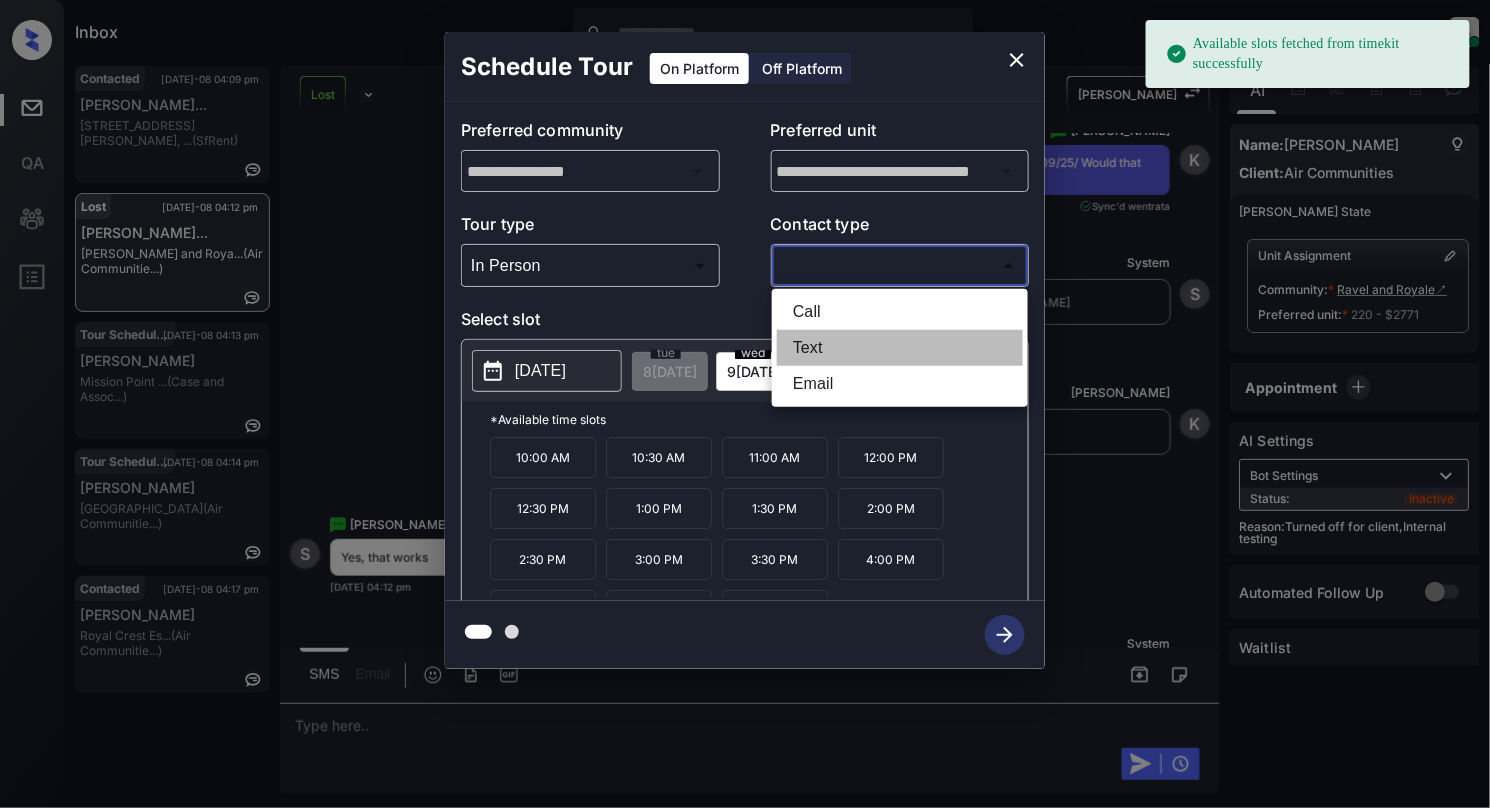 click on "Text" at bounding box center [900, 348] 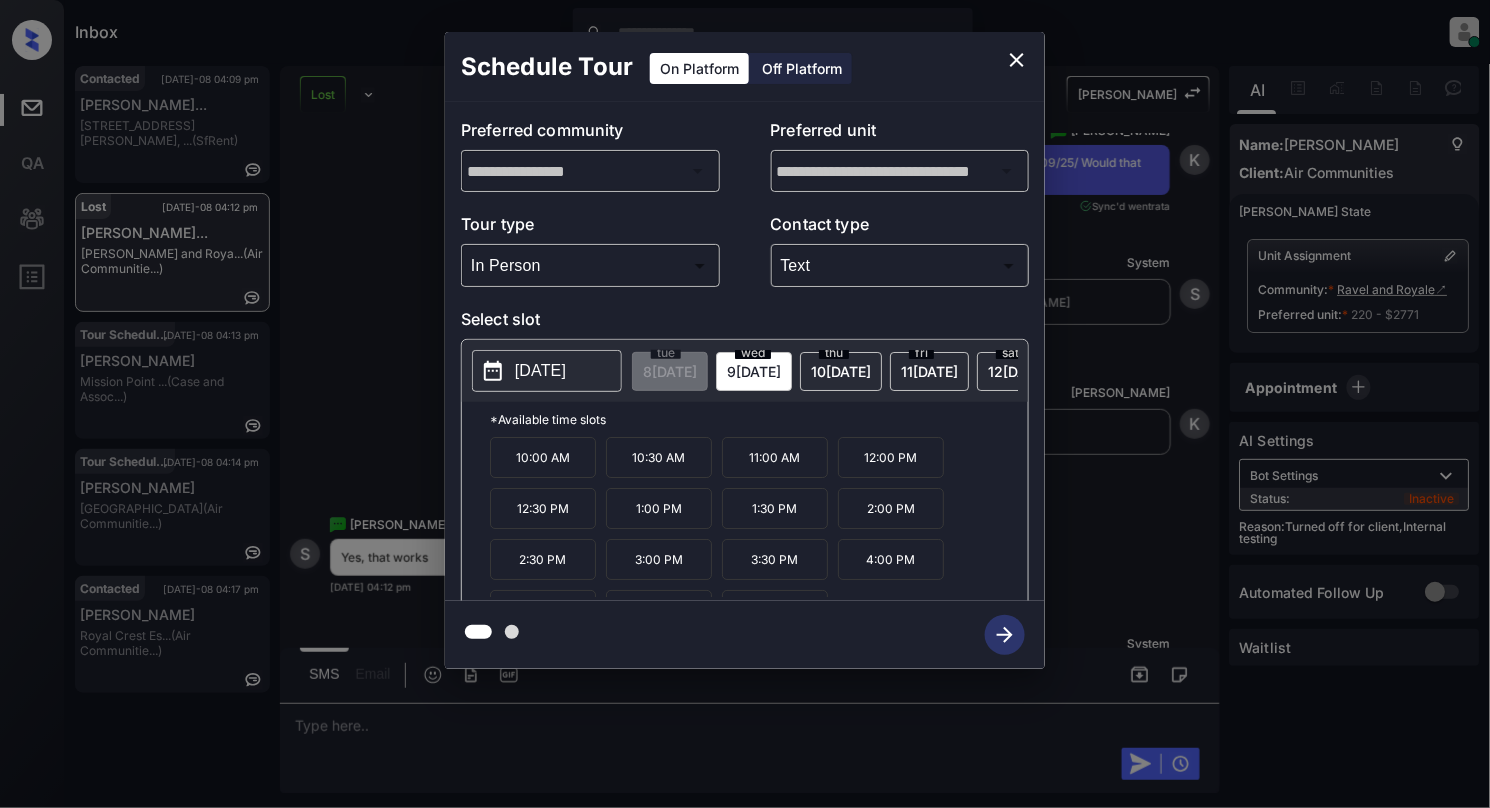 click on "2:00 PM" at bounding box center (891, 508) 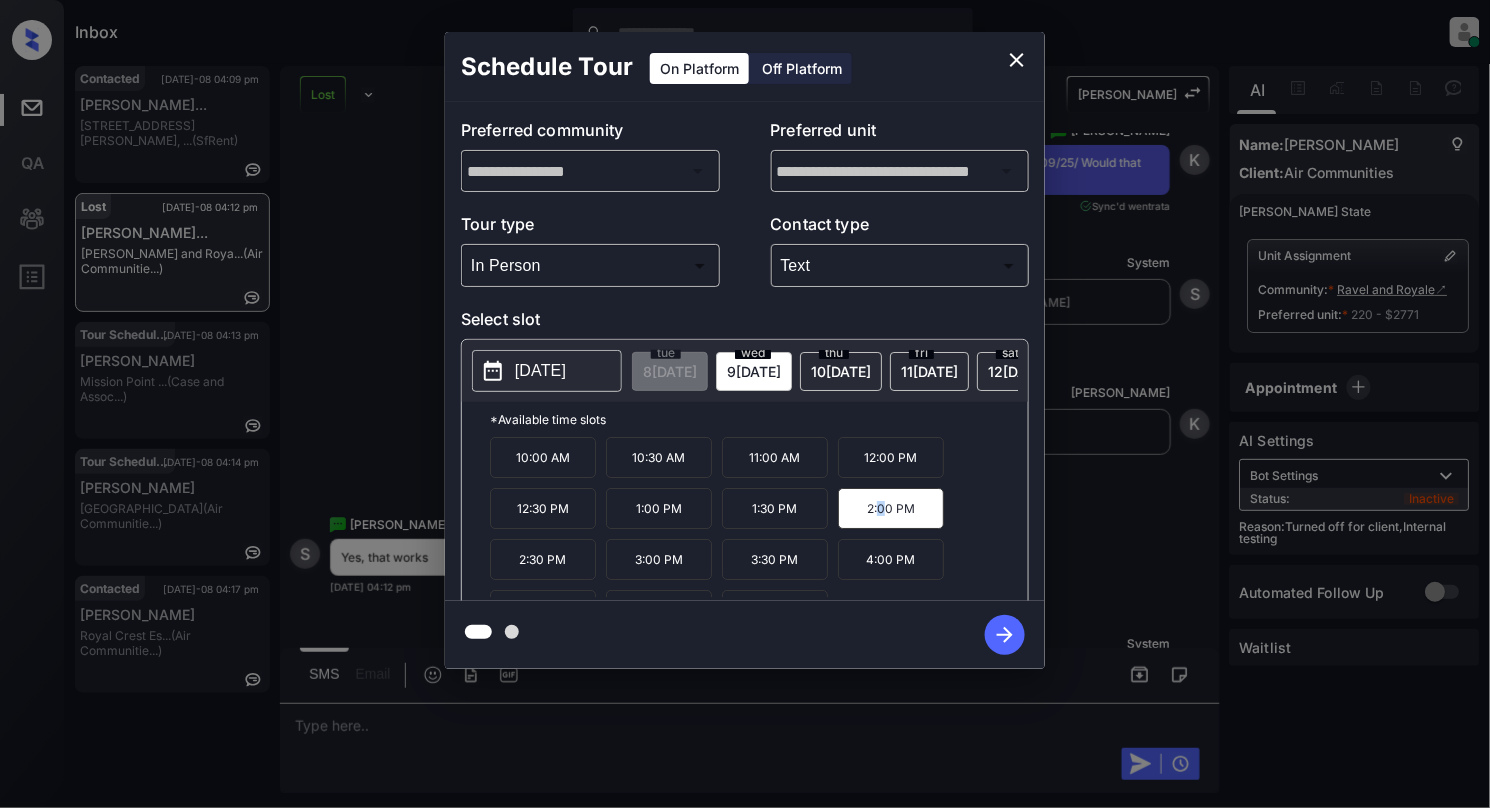 click 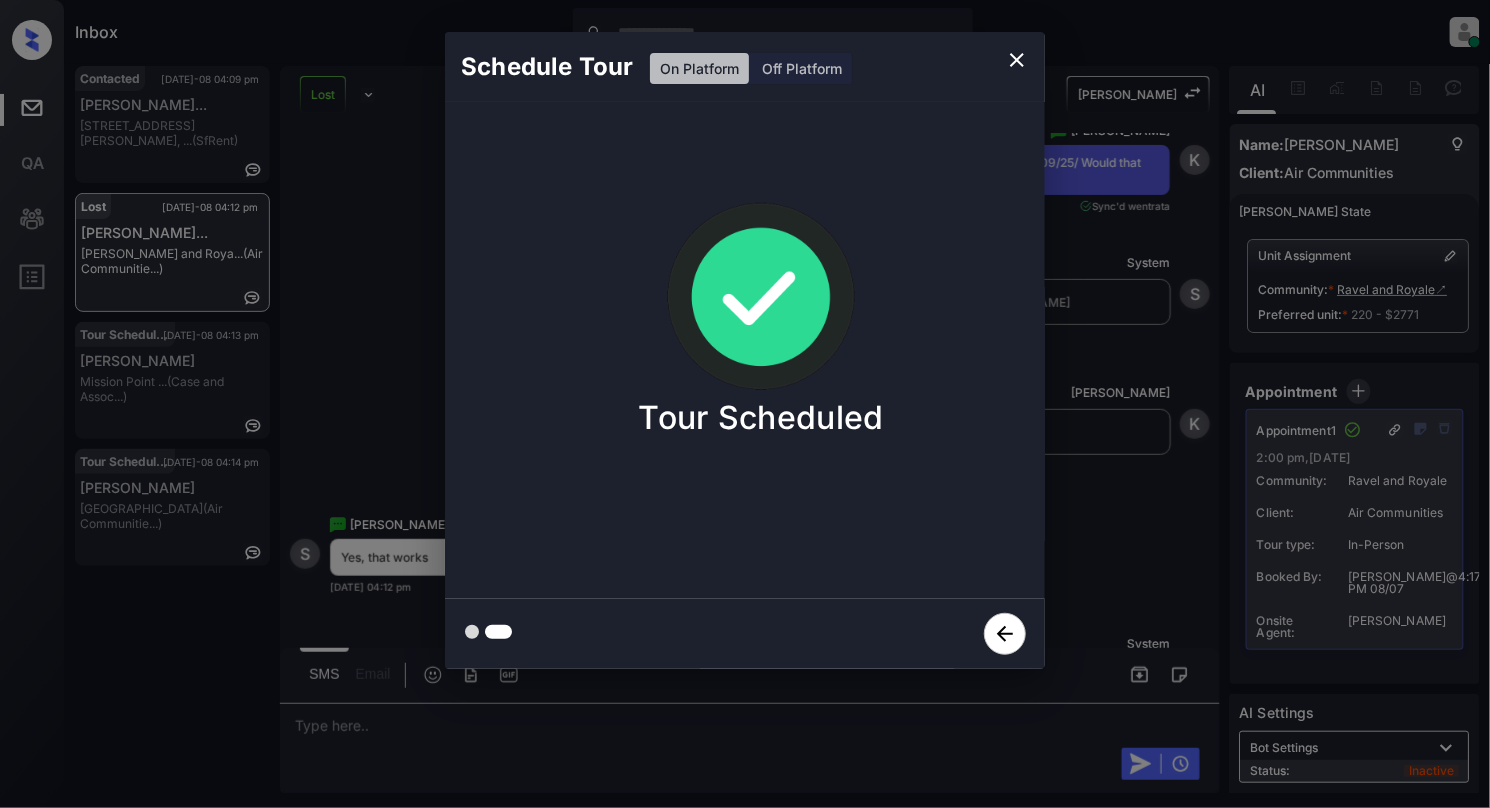 click 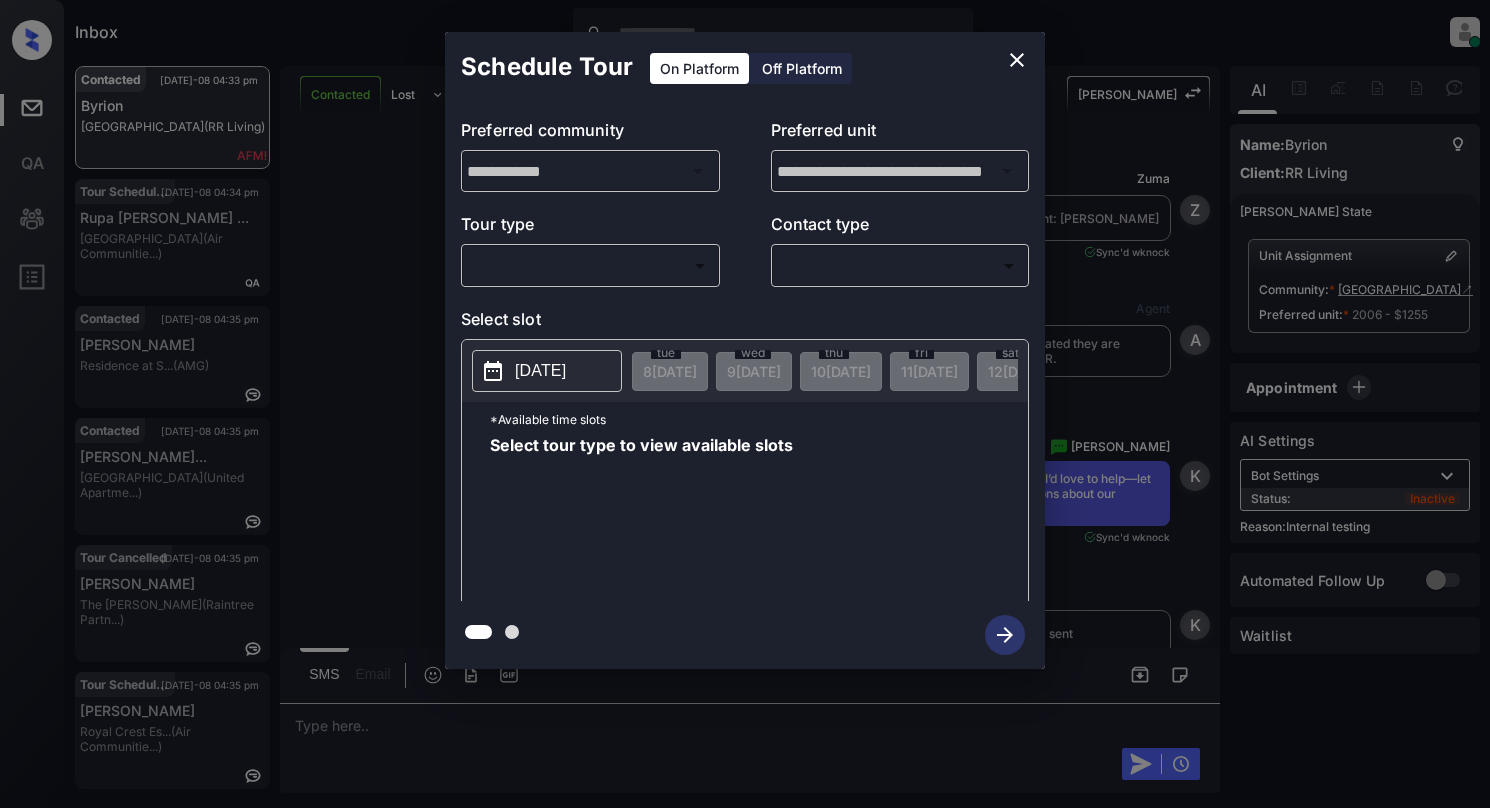 scroll, scrollTop: 0, scrollLeft: 0, axis: both 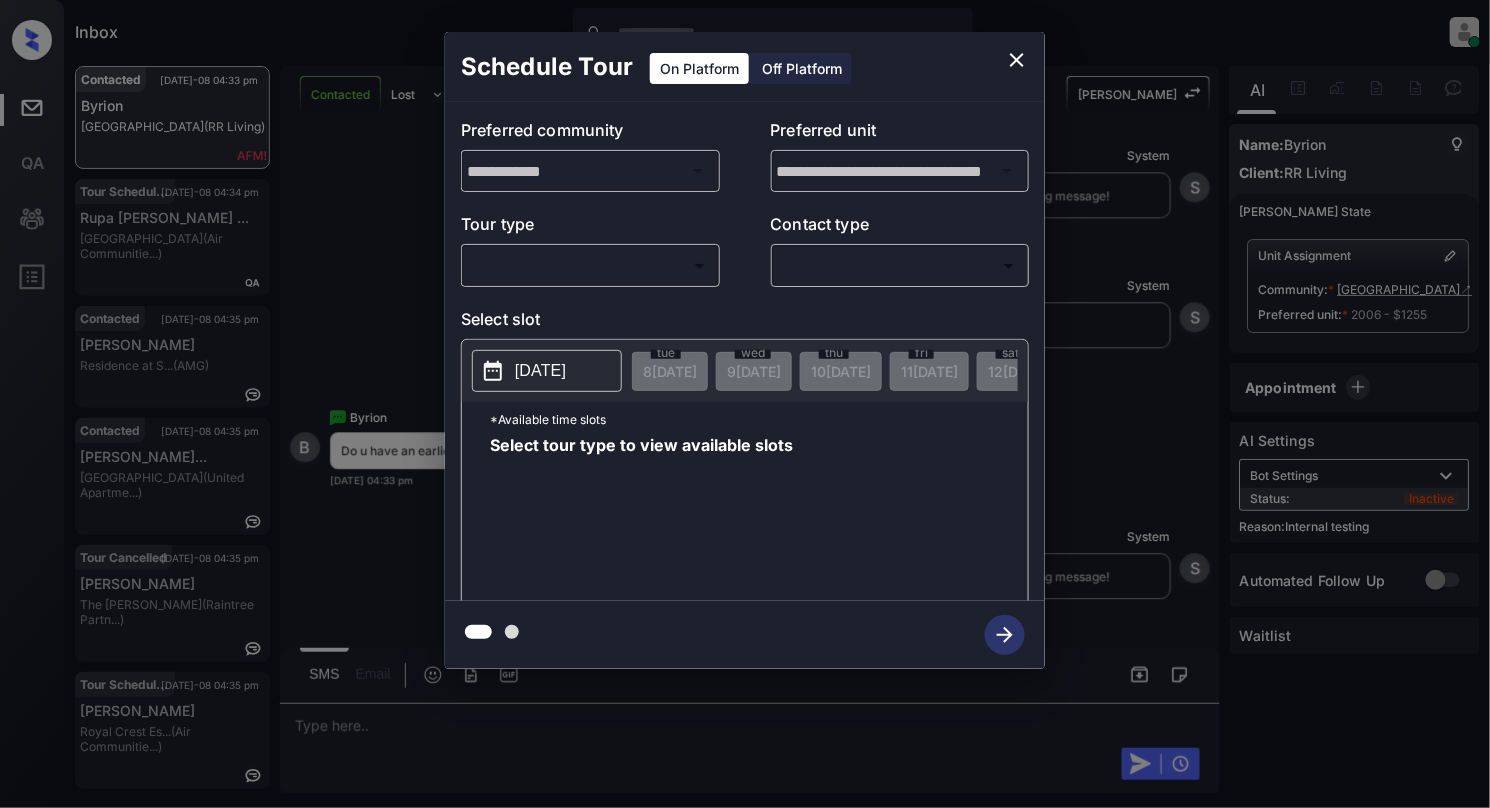click on "Inbox Cynthia Montañez Online Set yourself   offline Set yourself   on break Profile Switch to  light  mode Sign out Contacted Jul-08 04:33 pm   Byrion Indian Hills  (RR Living) Tour Scheduled Jul-08 04:34 pm   Rupa Maitreyi ... Chestnut Hall  (Air Communitie...) Contacted Jul-08 04:35 pm   Paulette Jones Residence at S...  (AMG) Contacted Jul-08 04:35 pm   Maurice Willia... Madison Park  (United Apartme...) Tour Cancelled Jul-08 04:35 pm   Haruna Aridomi The Martin  (Raintree Partn...) Tour Scheduled Jul-08 04:35 pm   Kaleb Mullikin Royal Crest Es...  (Air Communitie...) Contacted Lost Lead Sentiment: Angry Upon sliding the acknowledgement:  Lead will move to lost stage. * ​ SMS and call option will be set to opt out. AFM will be turned off for the lead. Kelsey New Message Zuma Lead transferred to leasing agent: kelsey Jul 02, 2025 11:11 am  Sync'd w  knock Z New Message Agent Lead created because they indicated they are interested in leasing via Zuma IVR. Jul 02, 2025 11:11 am A New Message Kelsey   K K" at bounding box center (745, 404) 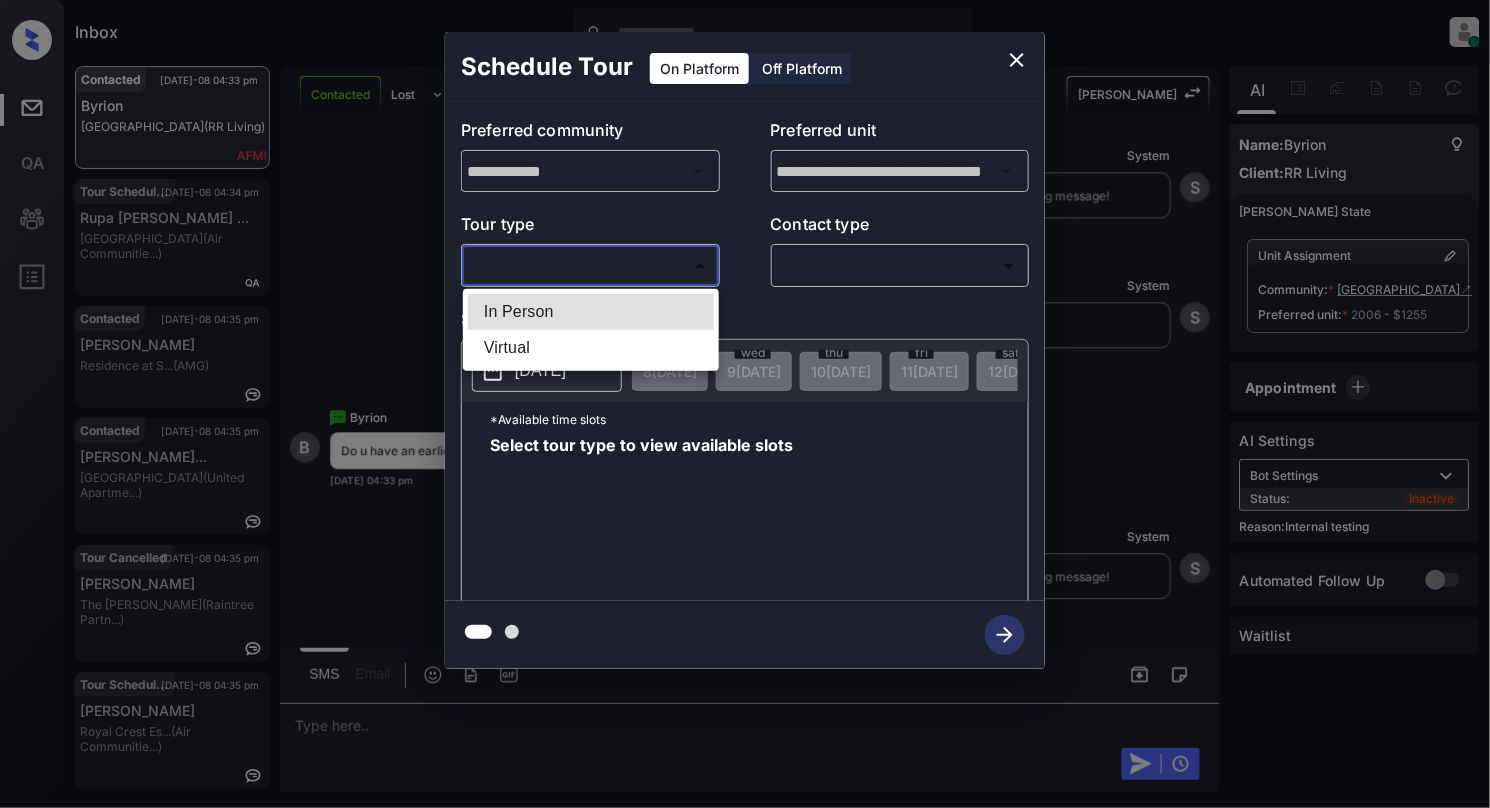 click on "In Person" at bounding box center (591, 312) 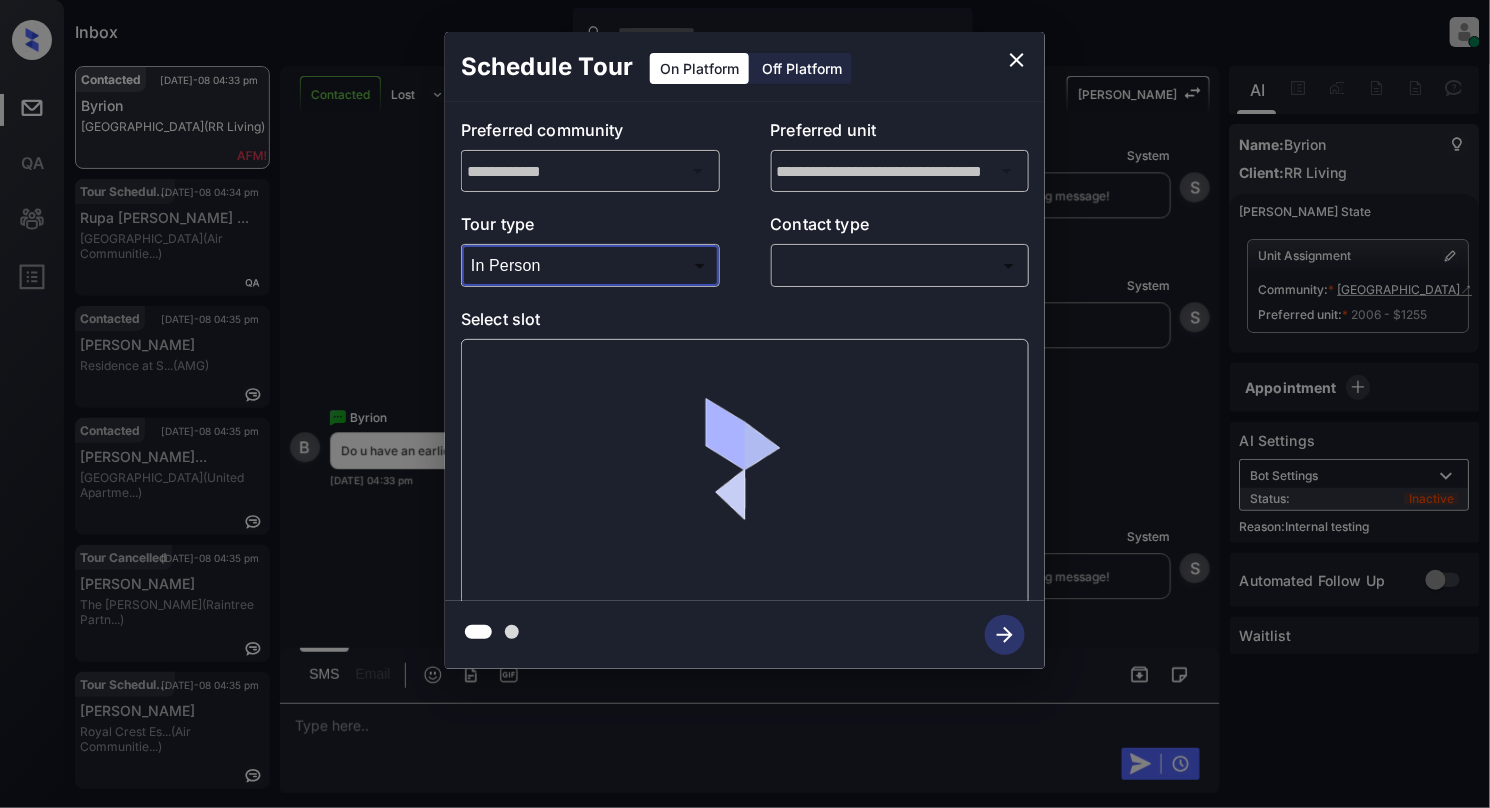 click on "Inbox Cynthia Montañez Online Set yourself   offline Set yourself   on break Profile Switch to  light  mode Sign out Contacted Jul-08 04:33 pm   Byrion Indian Hills  (RR Living) Tour Scheduled Jul-08 04:34 pm   Rupa Maitreyi ... Chestnut Hall  (Air Communitie...) Contacted Jul-08 04:35 pm   Paulette Jones Residence at S...  (AMG) Contacted Jul-08 04:35 pm   Maurice Willia... Madison Park  (United Apartme...) Tour Cancelled Jul-08 04:35 pm   Haruna Aridomi The Martin  (Raintree Partn...) Tour Scheduled Jul-08 04:35 pm   Kaleb Mullikin Royal Crest Es...  (Air Communitie...) Contacted Lost Lead Sentiment: Angry Upon sliding the acknowledgement:  Lead will move to lost stage. * ​ SMS and call option will be set to opt out. AFM will be turned off for the lead. Kelsey New Message Zuma Lead transferred to leasing agent: kelsey Jul 02, 2025 11:11 am  Sync'd w  knock Z New Message Agent Lead created because they indicated they are interested in leasing via Zuma IVR. Jul 02, 2025 11:11 am A New Message Kelsey   K K" at bounding box center [745, 404] 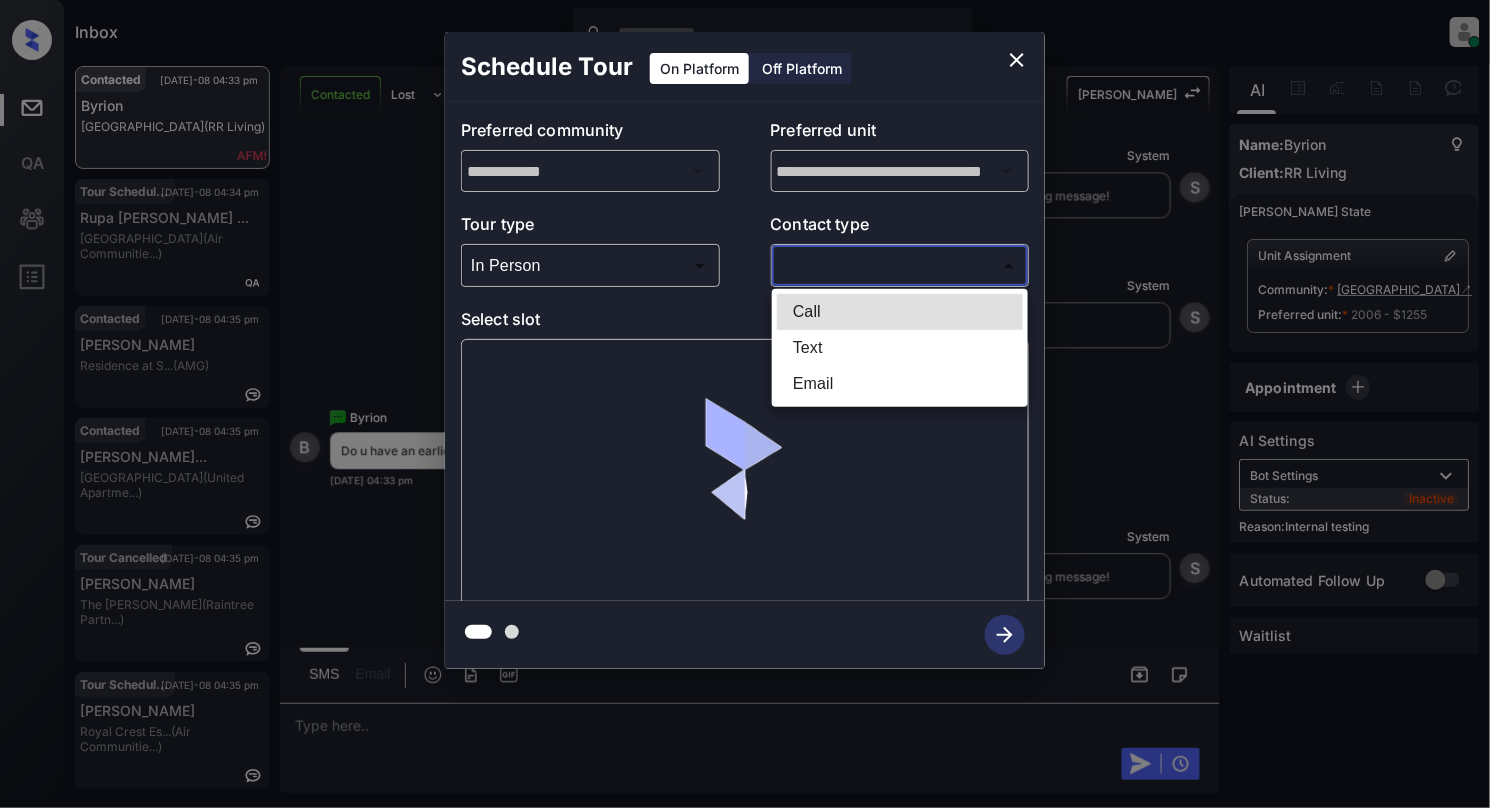 click on "Text" at bounding box center (900, 348) 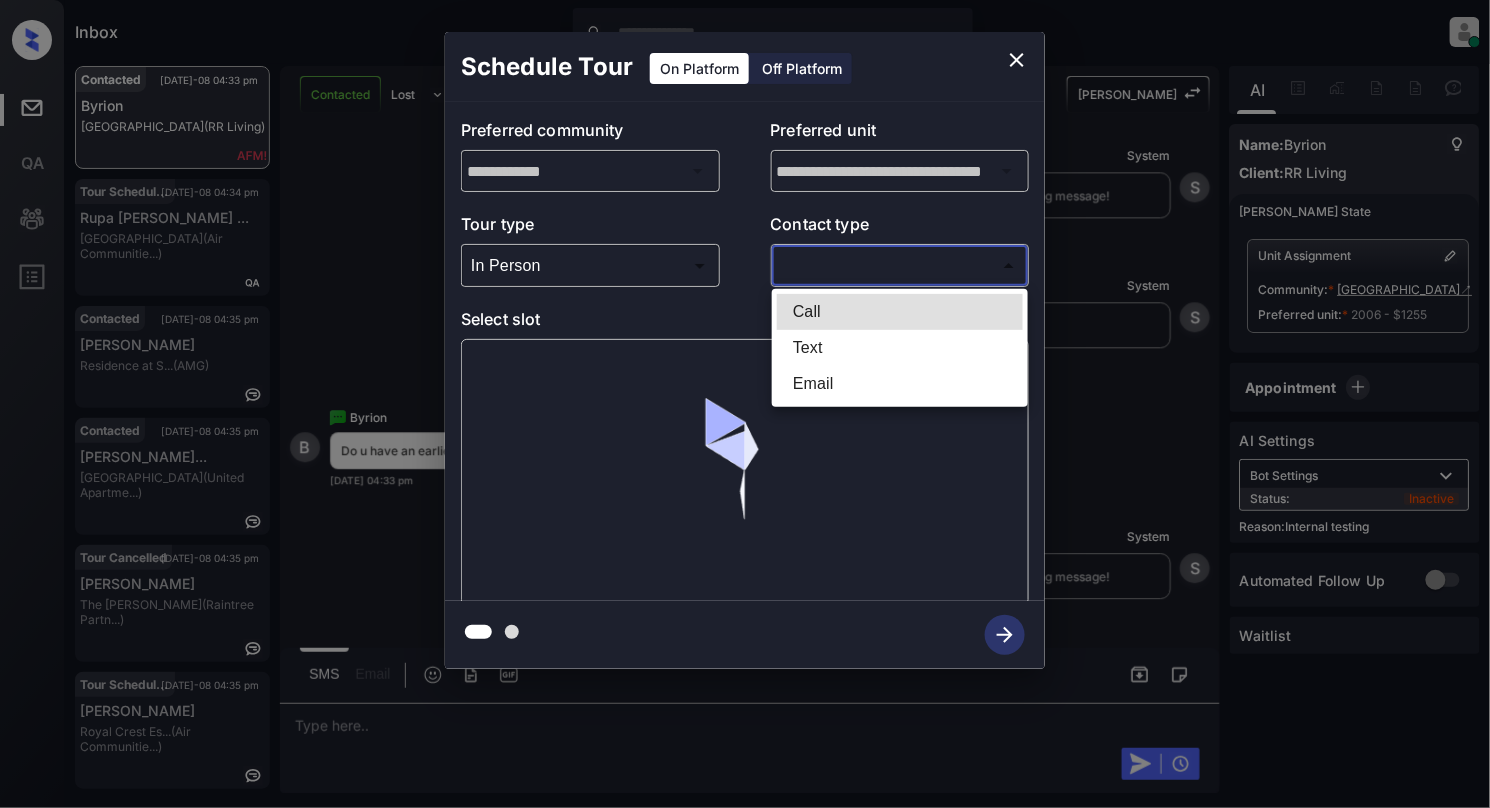 type on "****" 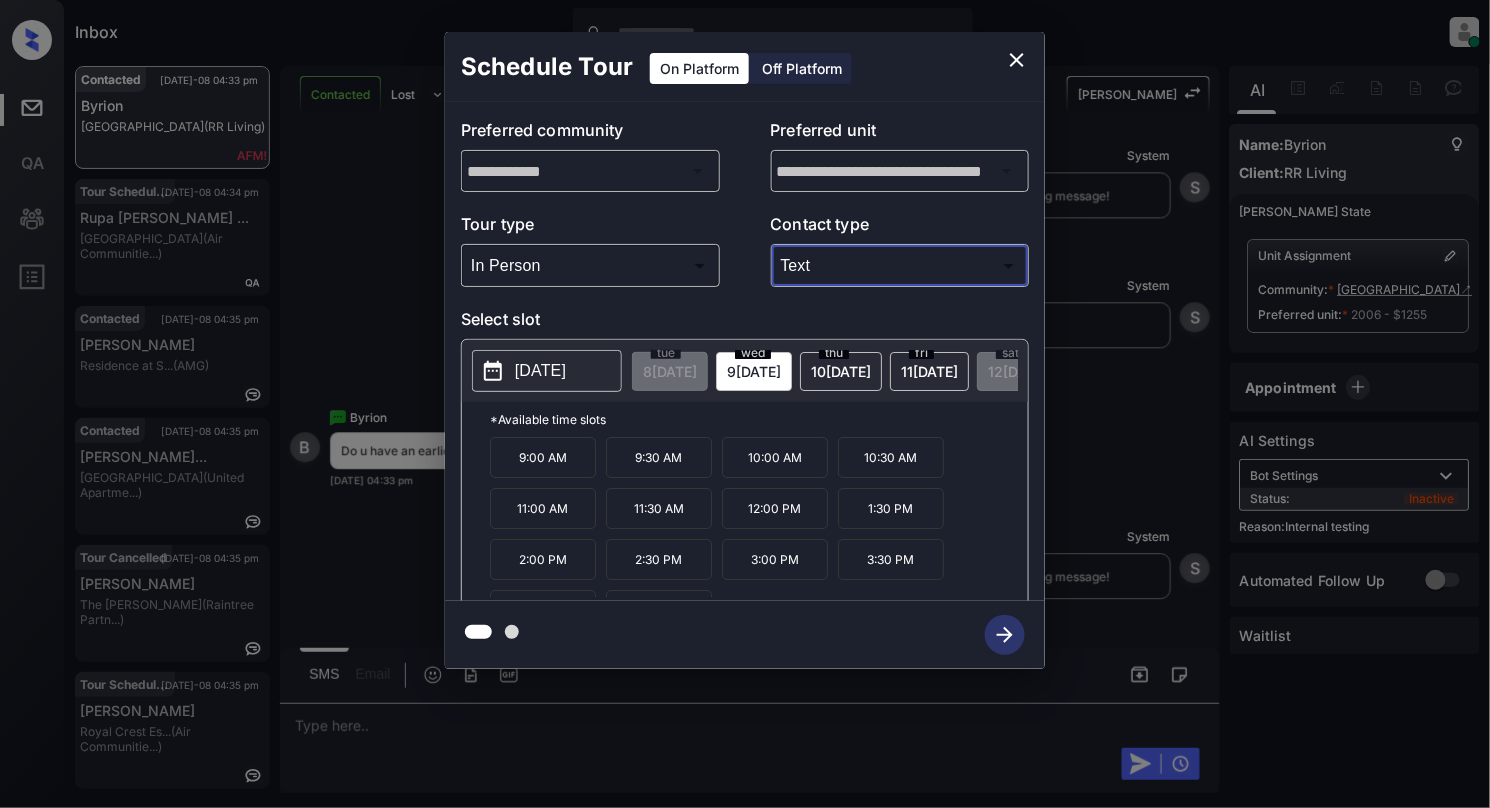 click 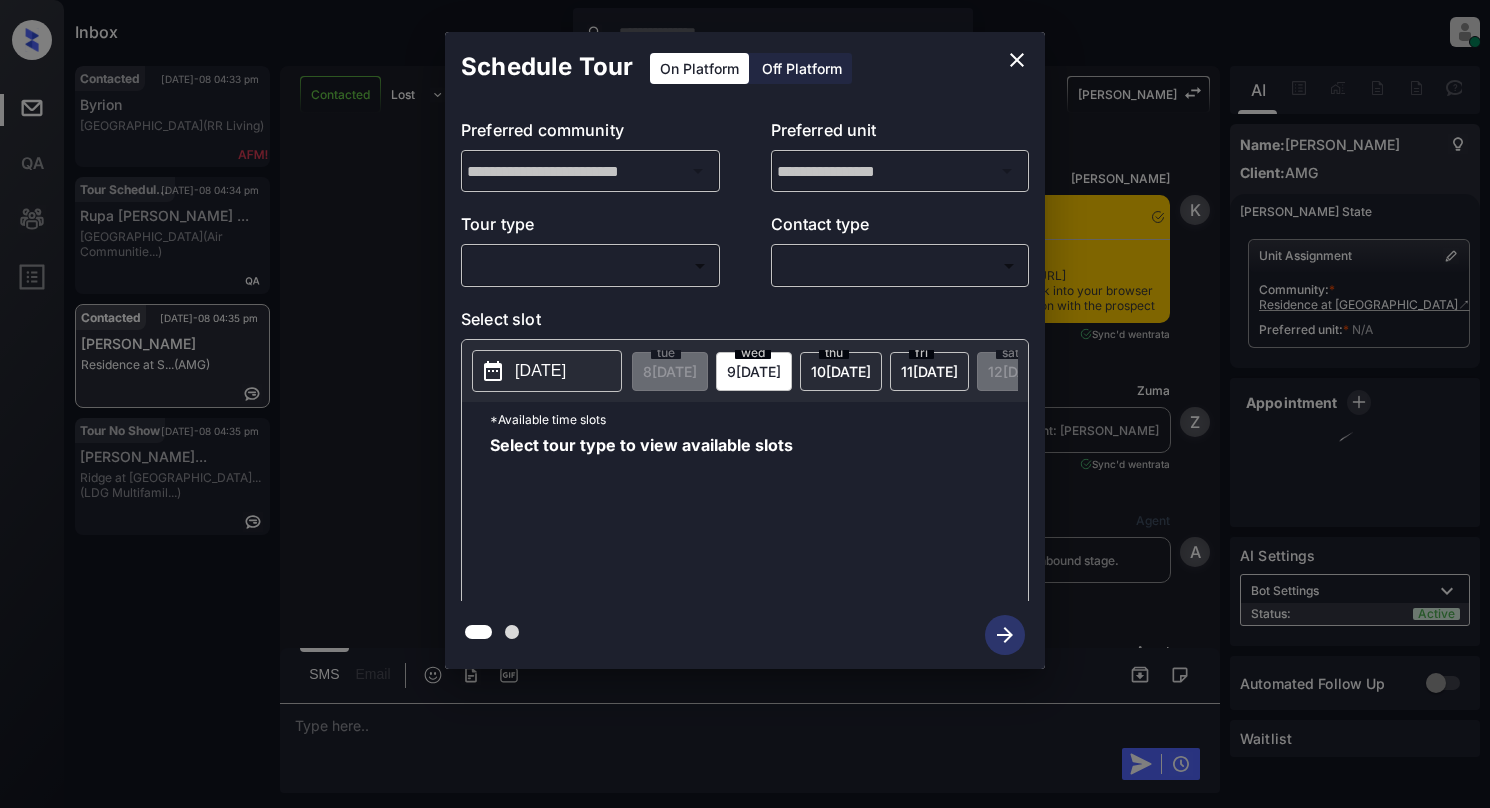scroll, scrollTop: 0, scrollLeft: 0, axis: both 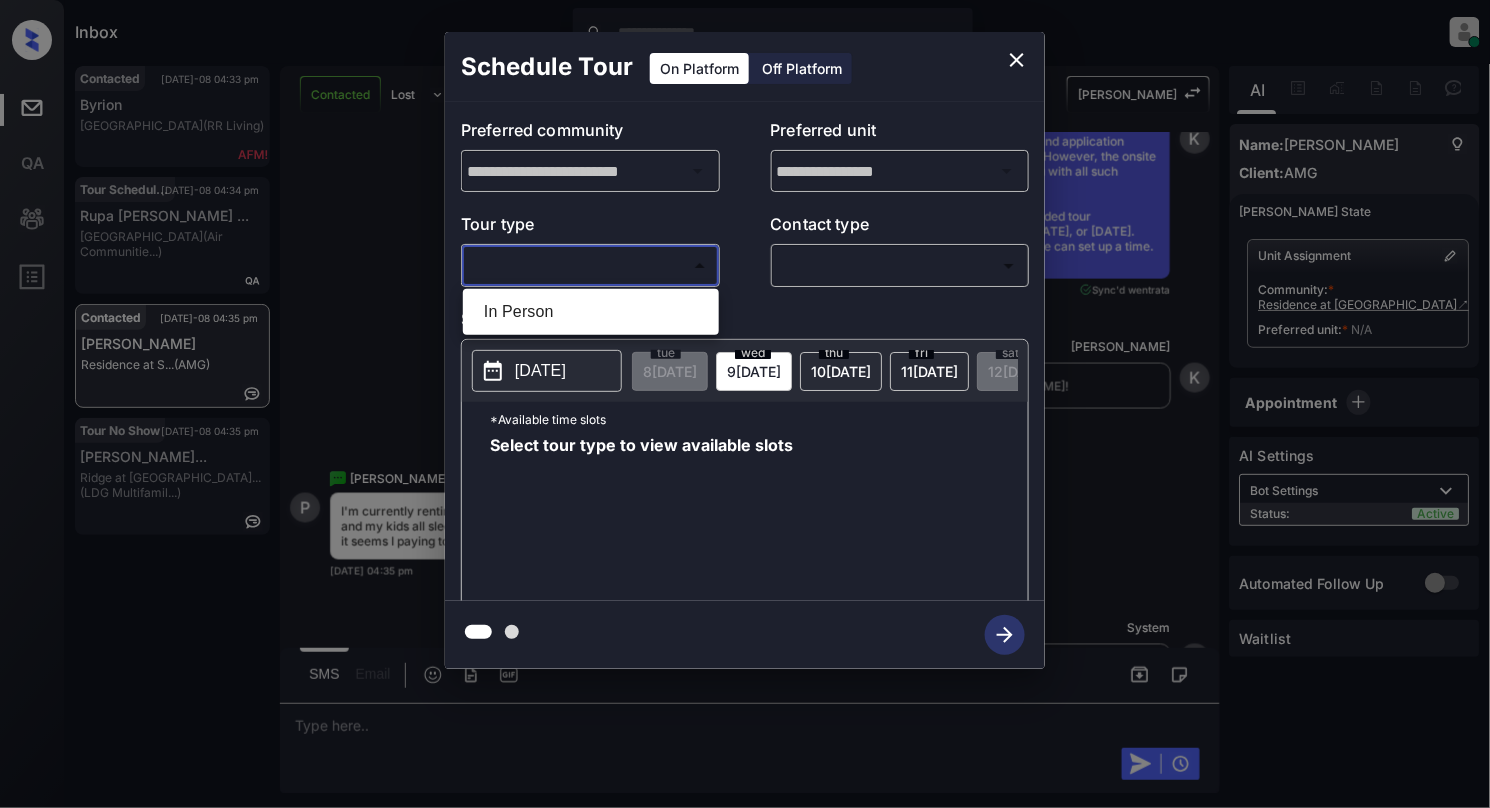 click on "Inbox [PERSON_NAME] Online Set yourself   offline Set yourself   on break Profile Switch to  light  mode Sign out Contacted [DATE]-08 04:33 pm   Byrion [GEOGRAPHIC_DATA]  (RR Living) Tour Scheduled [DATE]-08 04:34 pm   Rupa [PERSON_NAME] ... Chestnut Hall  (Air Communitie...) Contacted [DATE]-08 04:35 pm   [PERSON_NAME] Residence at S...  (AMG) Tour No Show [DATE]-08 04:35 pm   [PERSON_NAME]... Ridge at [GEOGRAPHIC_DATA]...  (LDG Multifamil...) Contacted Lost Lead Sentiment: Angry Upon sliding the acknowledgement:  Lead will move to lost stage. * ​ SMS and call option will be set to opt out. AFM will be turned off for the lead. Kelsey New Message [PERSON_NAME] Notes Note: <a href="[URL][DOMAIN_NAME]">[URL][DOMAIN_NAME]</a> - Paste this link into your browser to view [PERSON_NAME] conversation with the prospect [DATE] 04:28 pm  Sync'd w  entrata K New Message Zuma Lead transferred to leasing agent: [PERSON_NAME] [DATE] 04:28 pm  Sync'd w  entrata Z New Message A A" at bounding box center [745, 404] 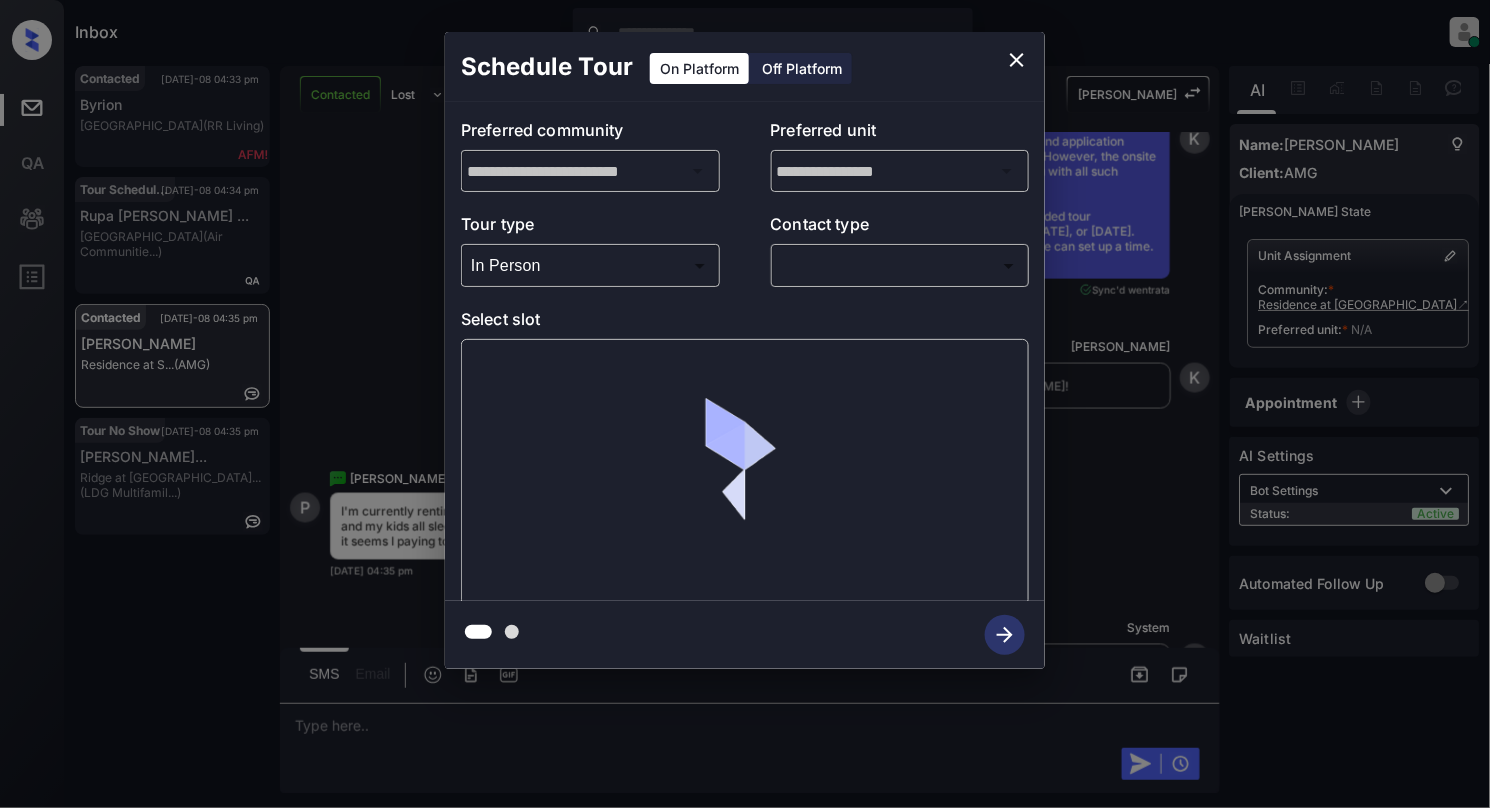 click on "Inbox Cynthia Montañez Online Set yourself   offline Set yourself   on break Profile Switch to  light  mode Sign out Contacted Jul-08 04:33 pm   Byrion Indian Hills  (RR Living) Tour Scheduled Jul-08 04:34 pm   Rupa Maitreyi ... Chestnut Hall  (Air Communitie...) Contacted Jul-08 04:35 pm   Paulette Jones Residence at S...  (AMG) Tour No Show Jul-08 04:35 pm   Precious Ervin... Ridge at Lanca...  (LDG Multifamil...) Contacted Lost Lead Sentiment: Angry Upon sliding the acknowledgement:  Lead will move to lost stage. * ​ SMS and call option will be set to opt out. AFM will be turned off for the lead. Kelsey New Message Kelsey Notes Note: <a href="https://conversation.getzuma.com/686da98f791df0336b4fe642">https://conversation.getzuma.com/686da98f791df0336b4fe642</a> - Paste this link into your browser to view Kelsey’s conversation with the prospect Jul 08, 2025 04:28 pm  Sync'd w  entrata K New Message Zuma Lead transferred to leasing agent: kelsey Jul 08, 2025 04:28 pm  Sync'd w  entrata Z New Message A A" at bounding box center [745, 404] 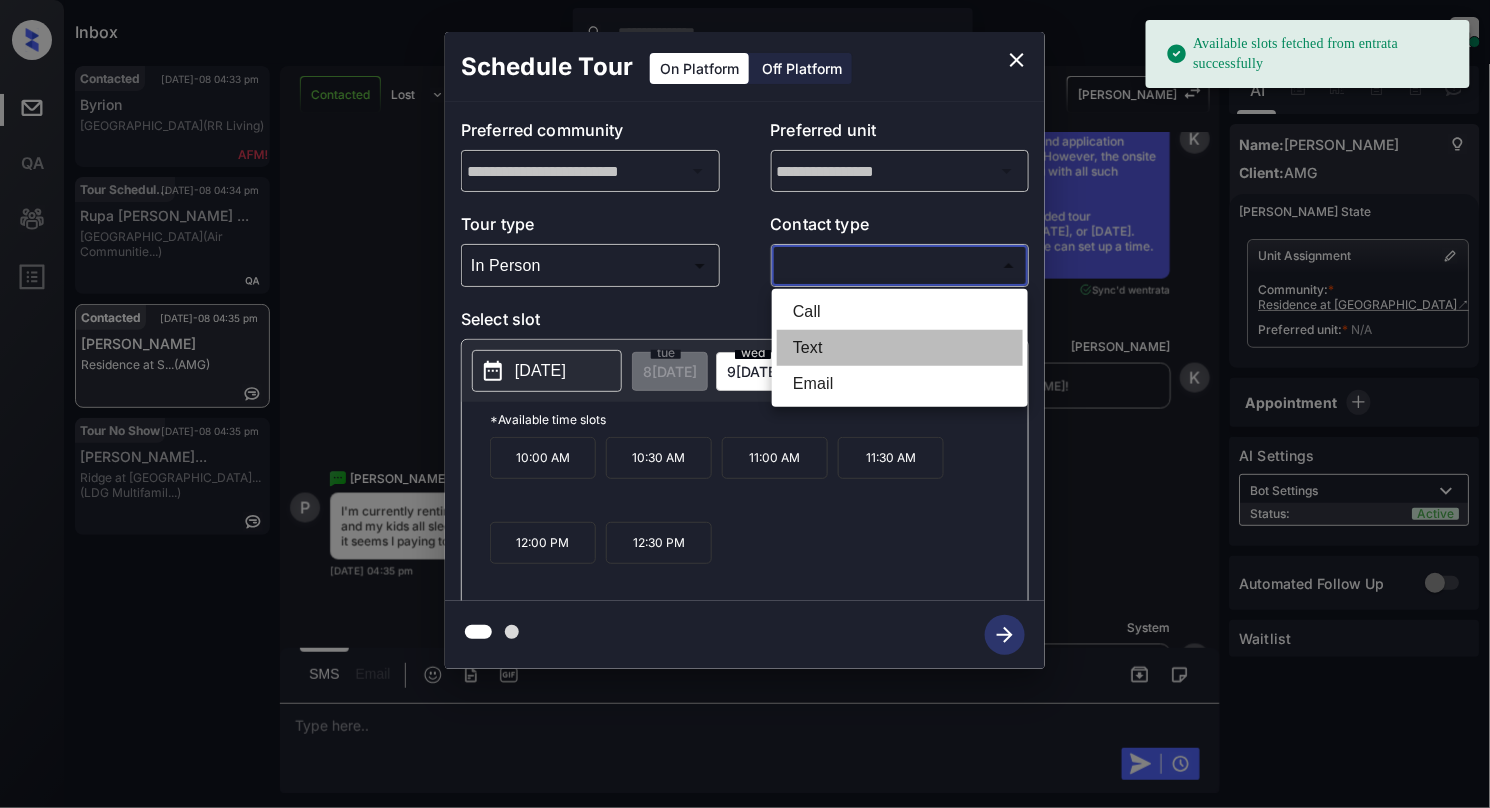 click on "Text" at bounding box center (900, 348) 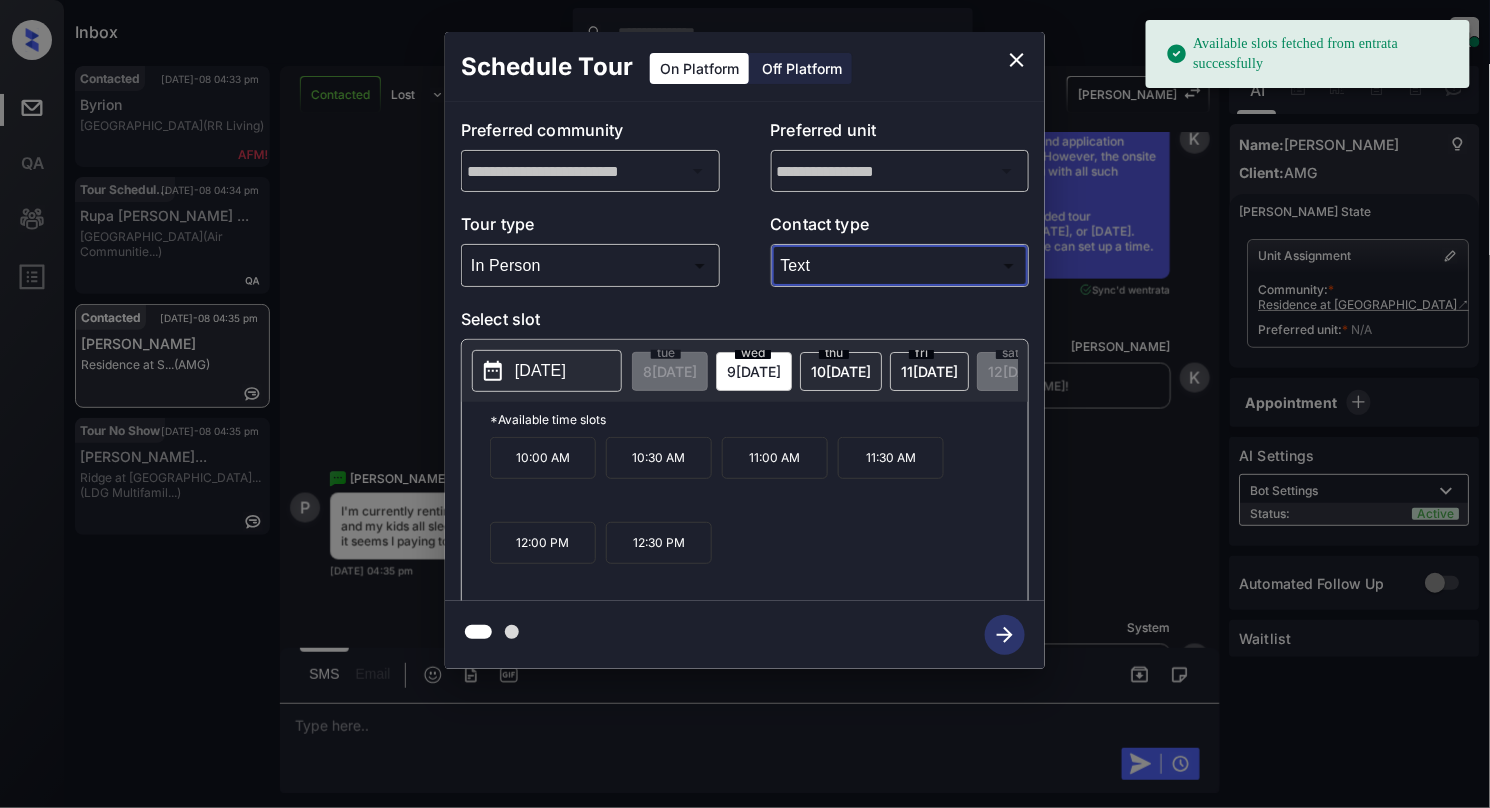 click on "[DATE]" at bounding box center (540, 371) 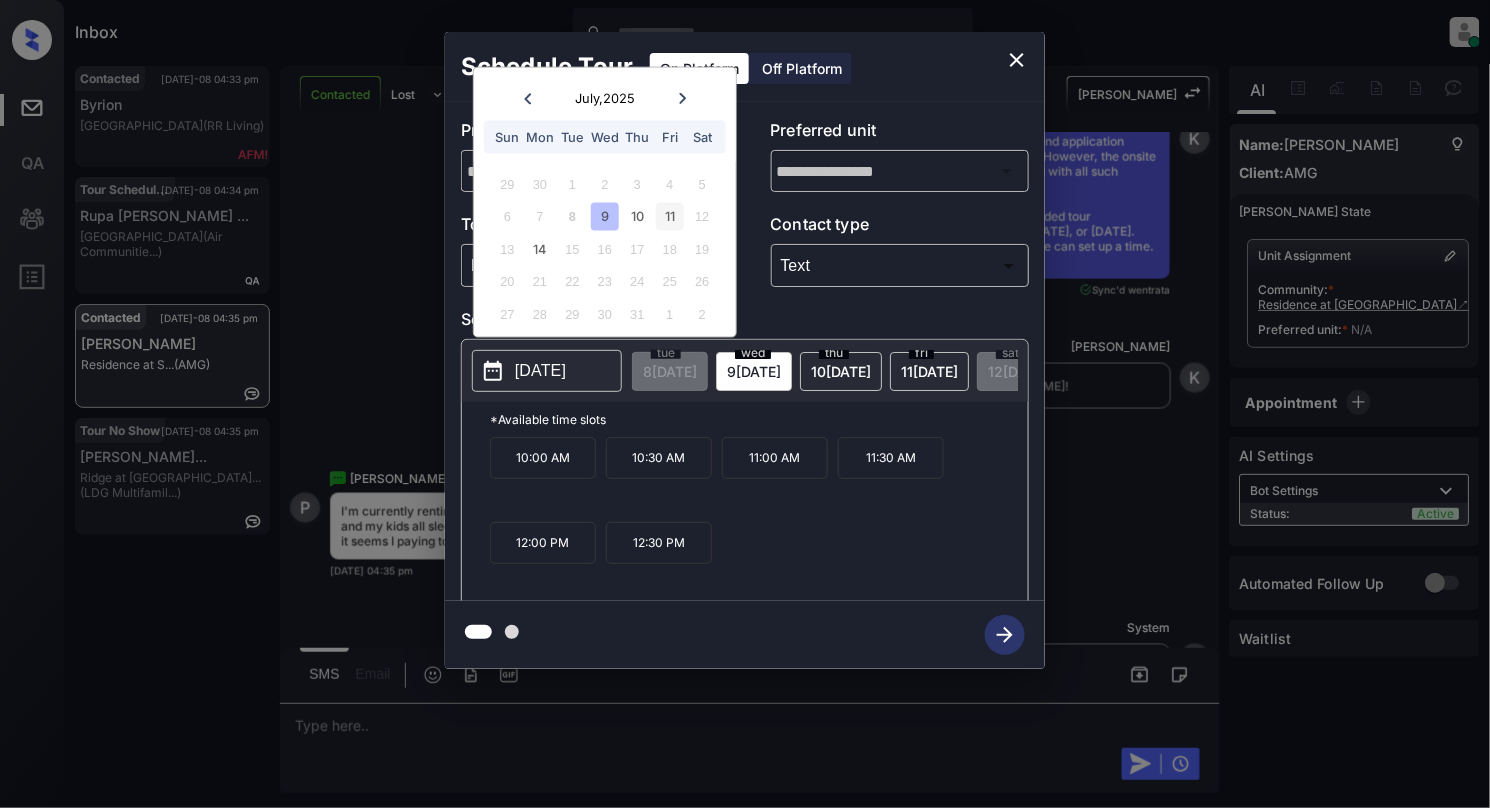 click on "11" at bounding box center [669, 216] 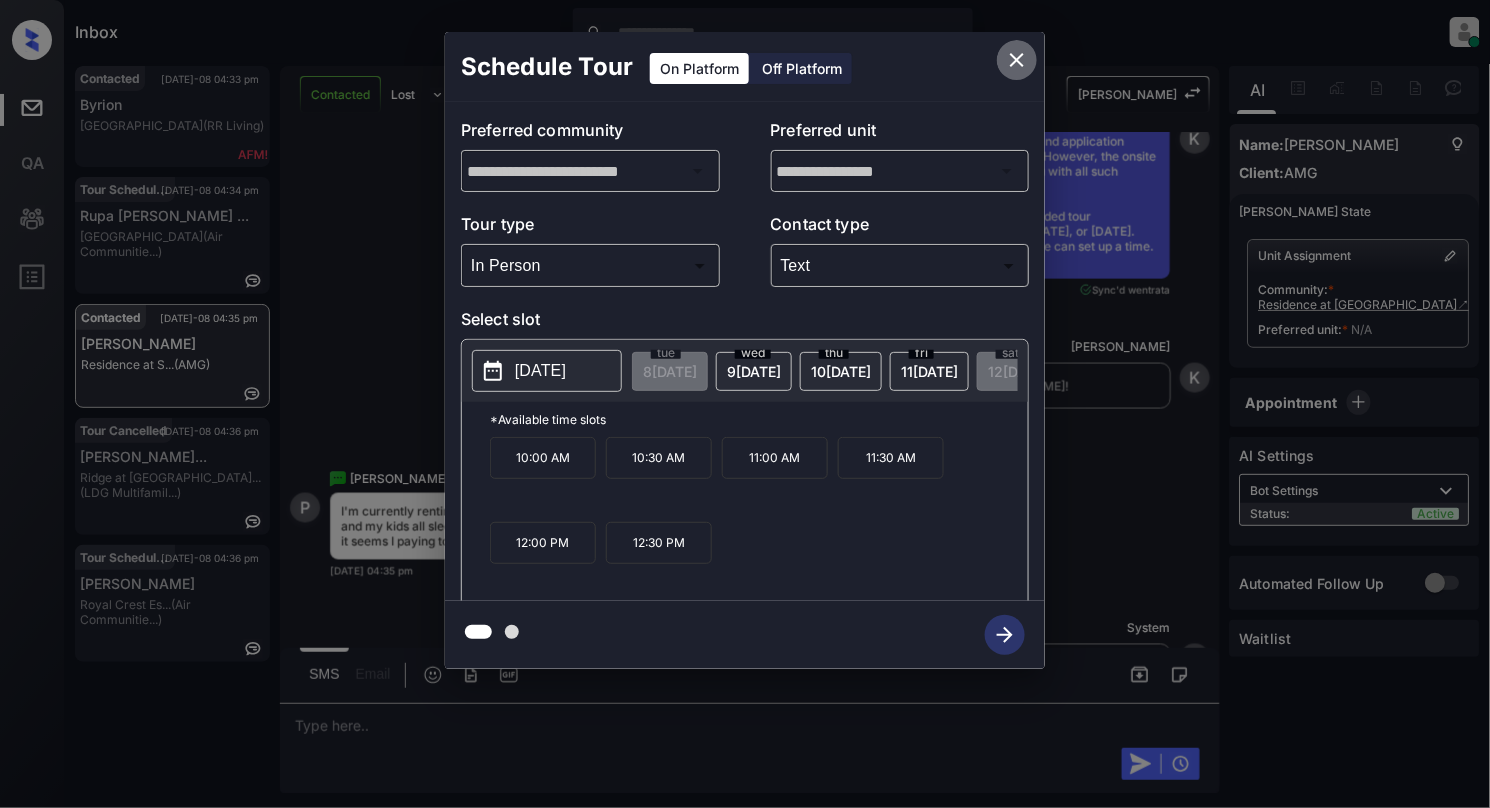 click 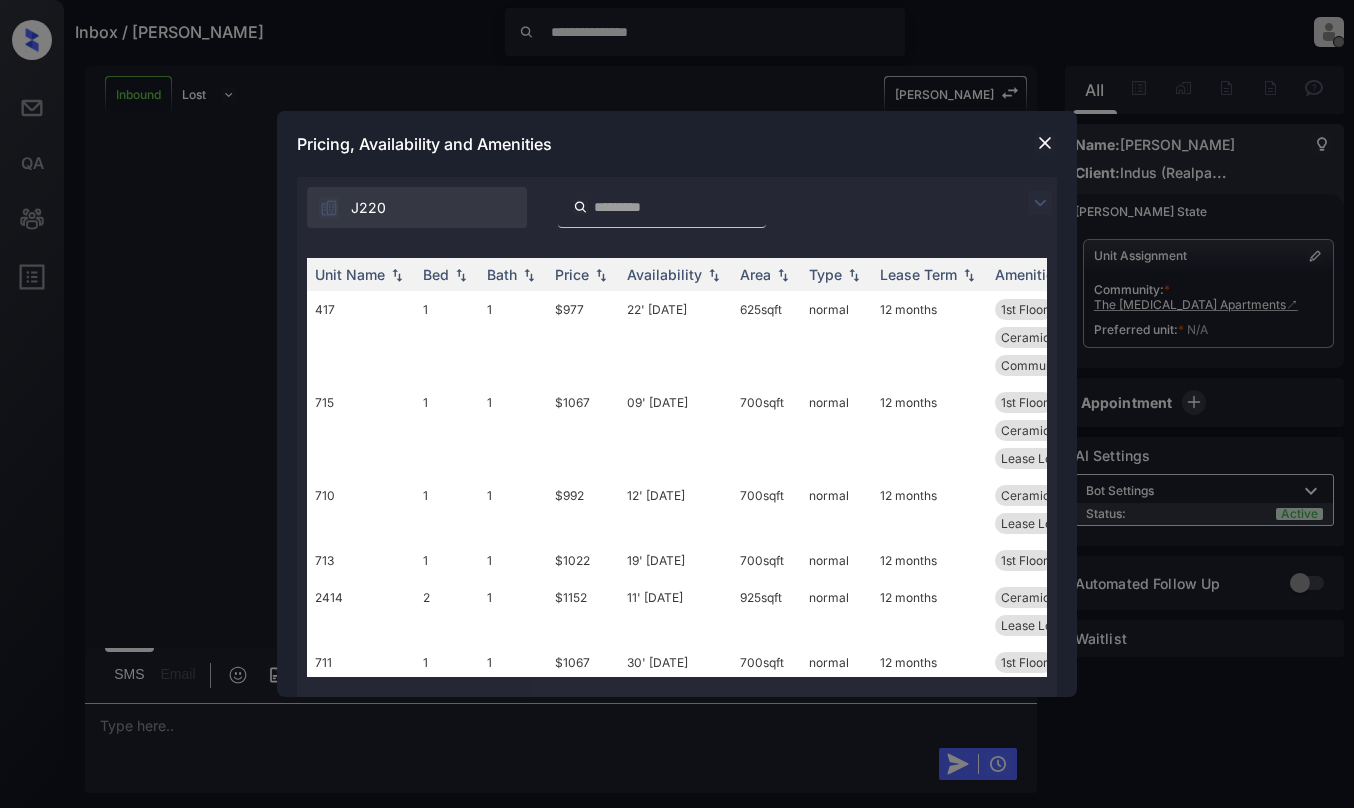 scroll, scrollTop: 0, scrollLeft: 0, axis: both 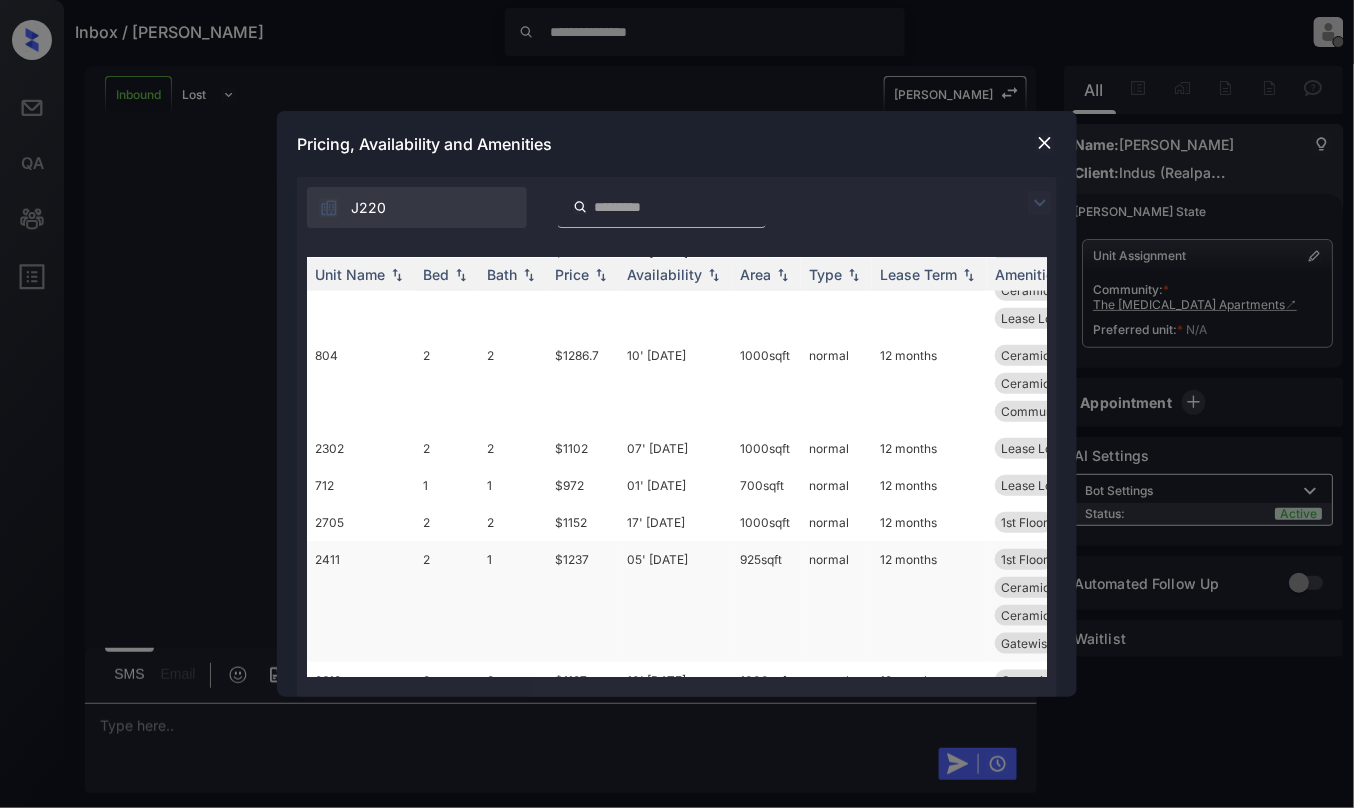click on "2411" at bounding box center [361, 601] 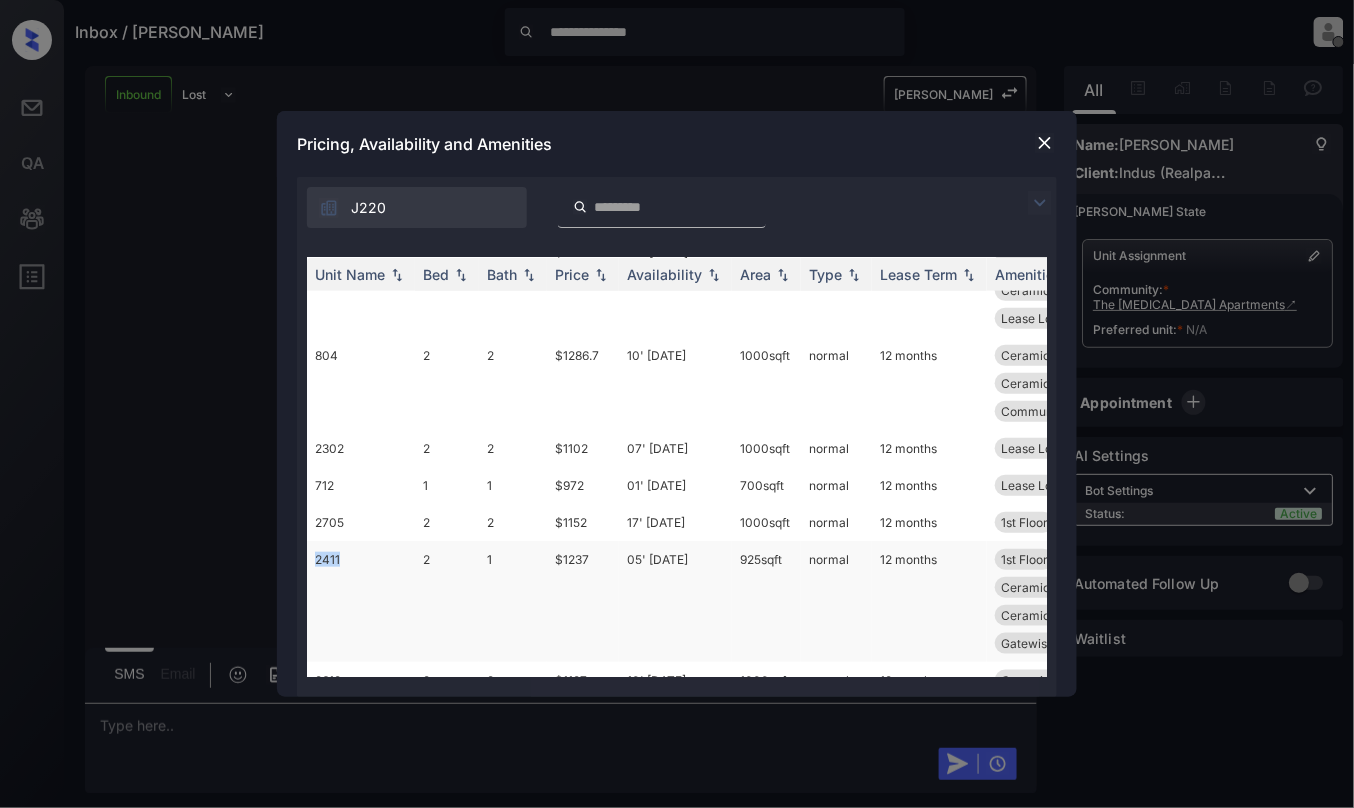 click on "2411" at bounding box center (361, 601) 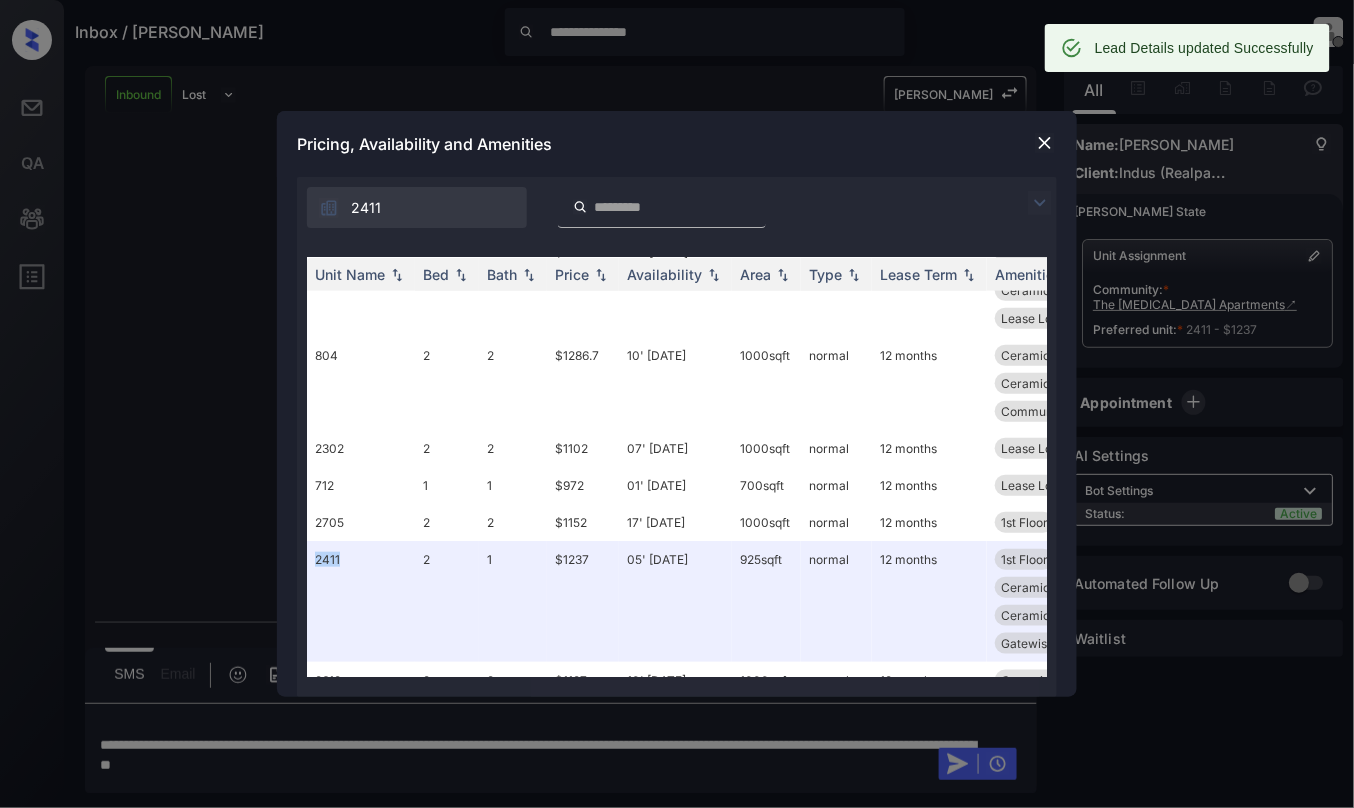 scroll, scrollTop: 704, scrollLeft: 0, axis: vertical 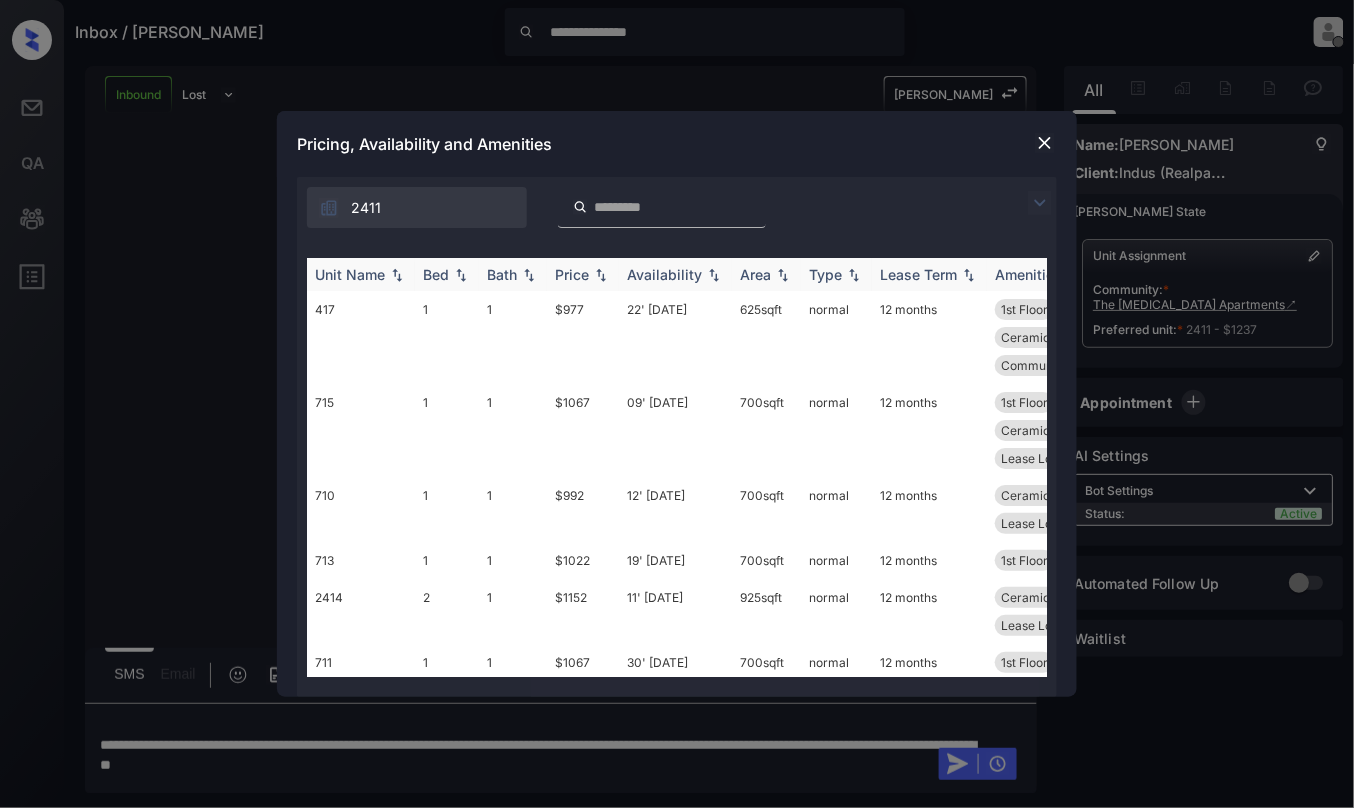 click at bounding box center [461, 275] 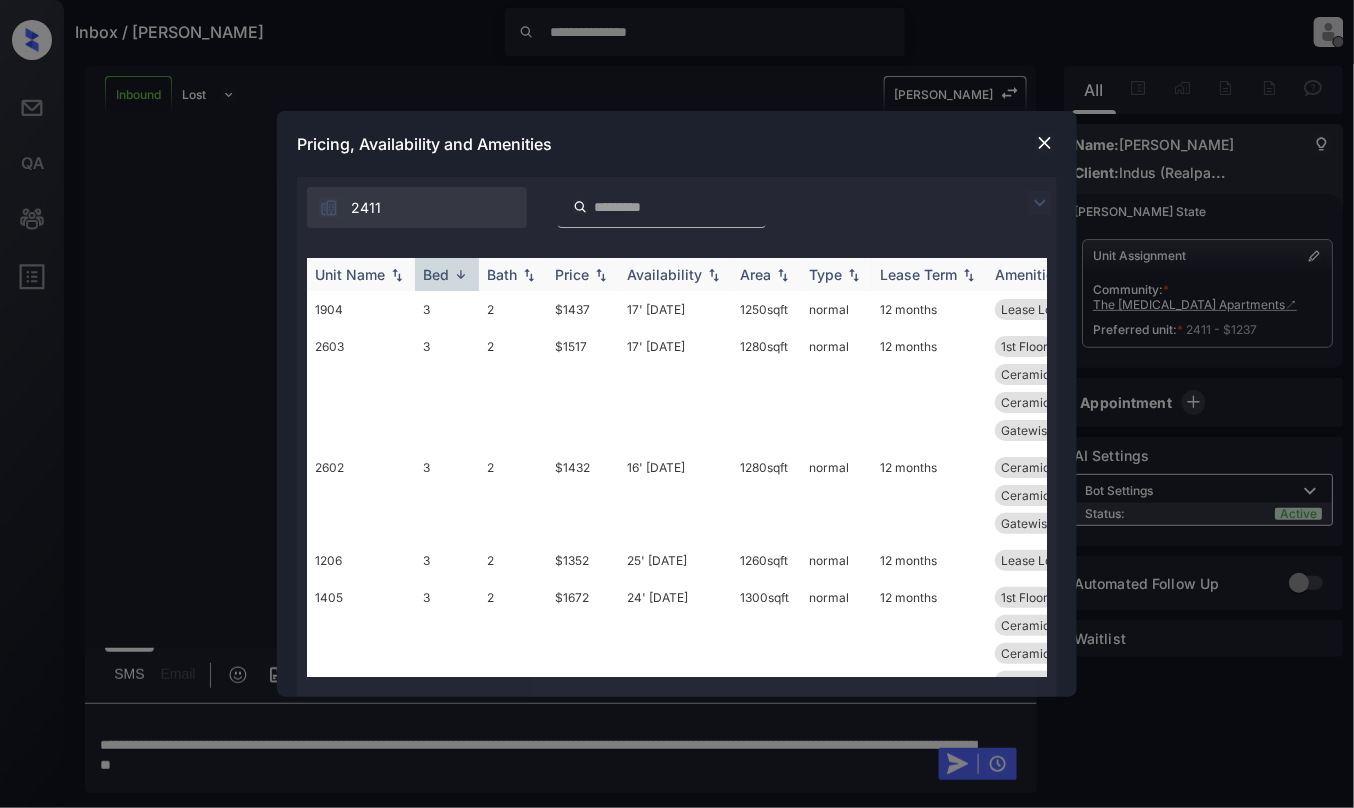 click at bounding box center [461, 274] 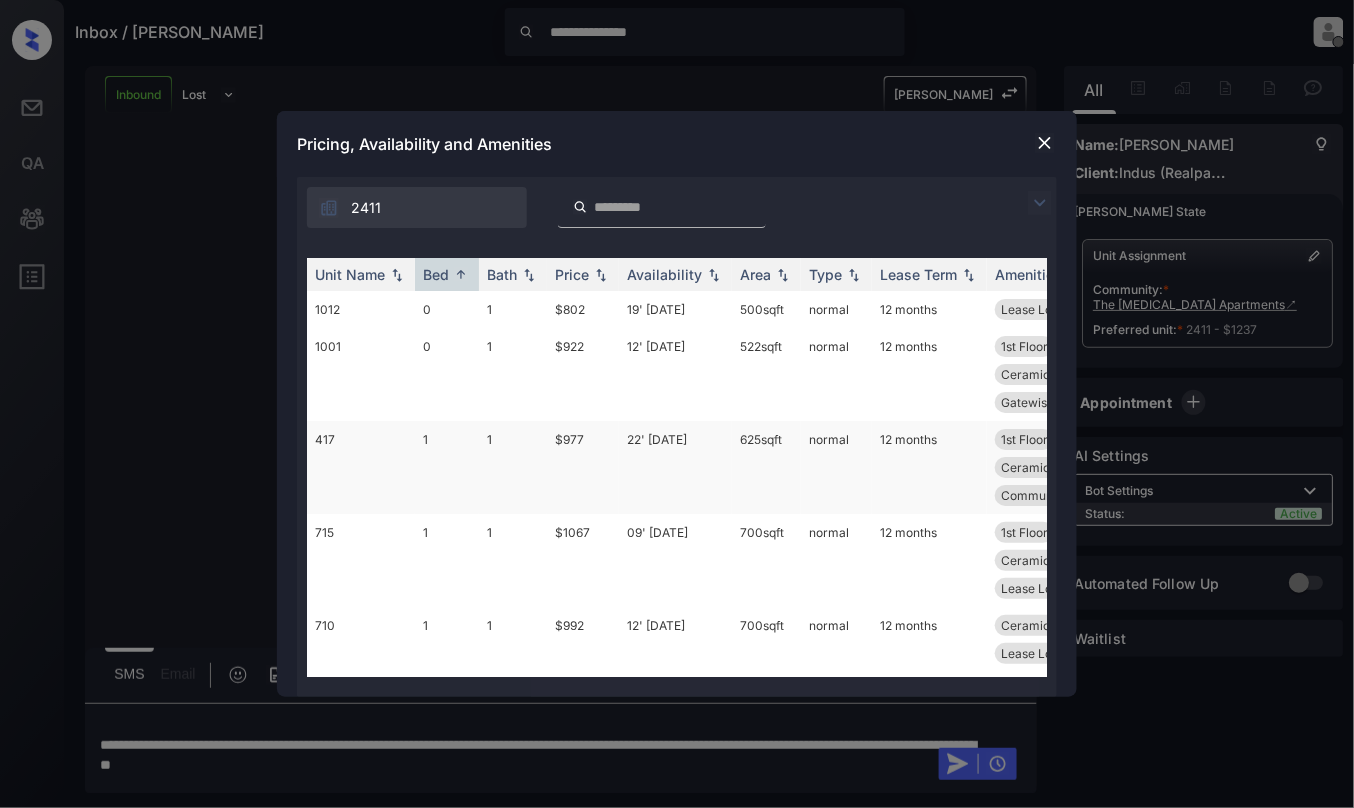 click on "417" at bounding box center [361, 467] 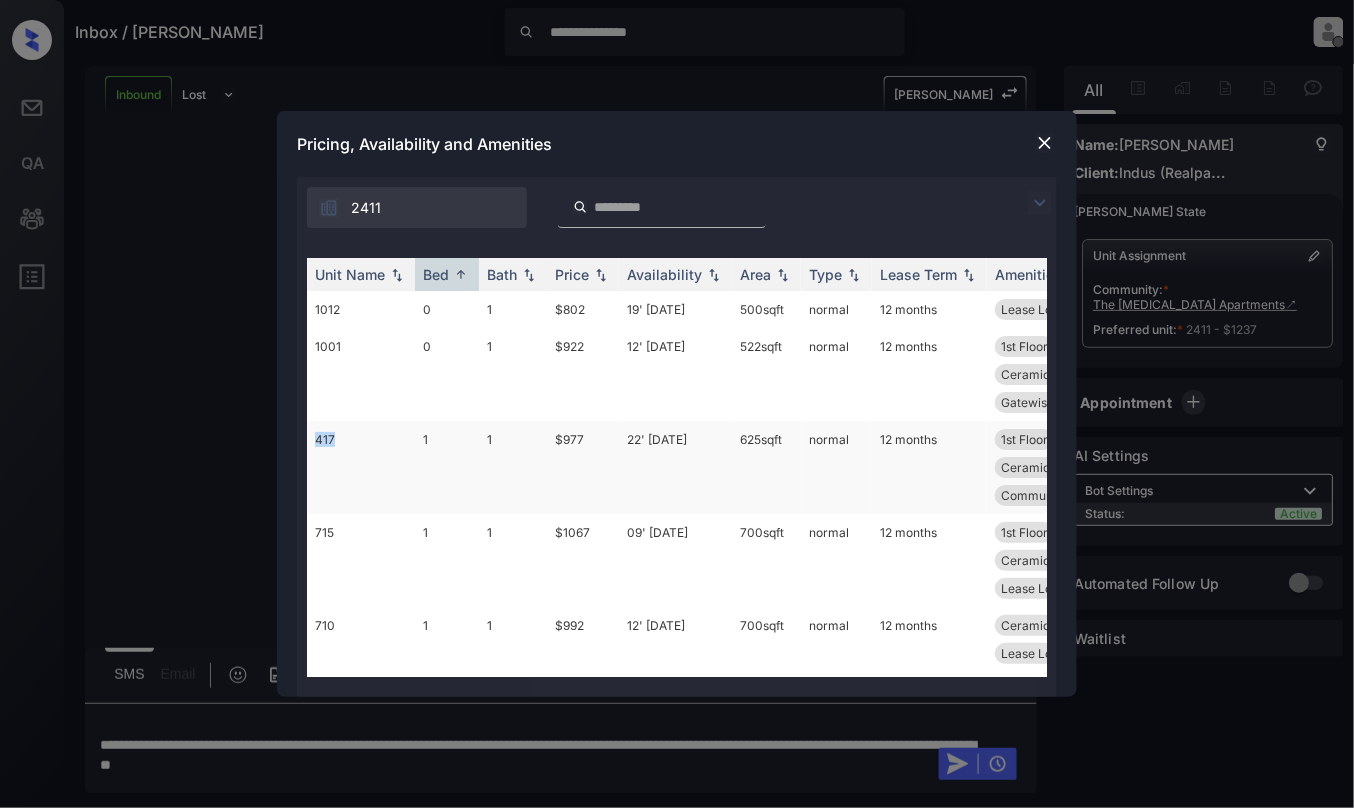 click on "417" at bounding box center (361, 467) 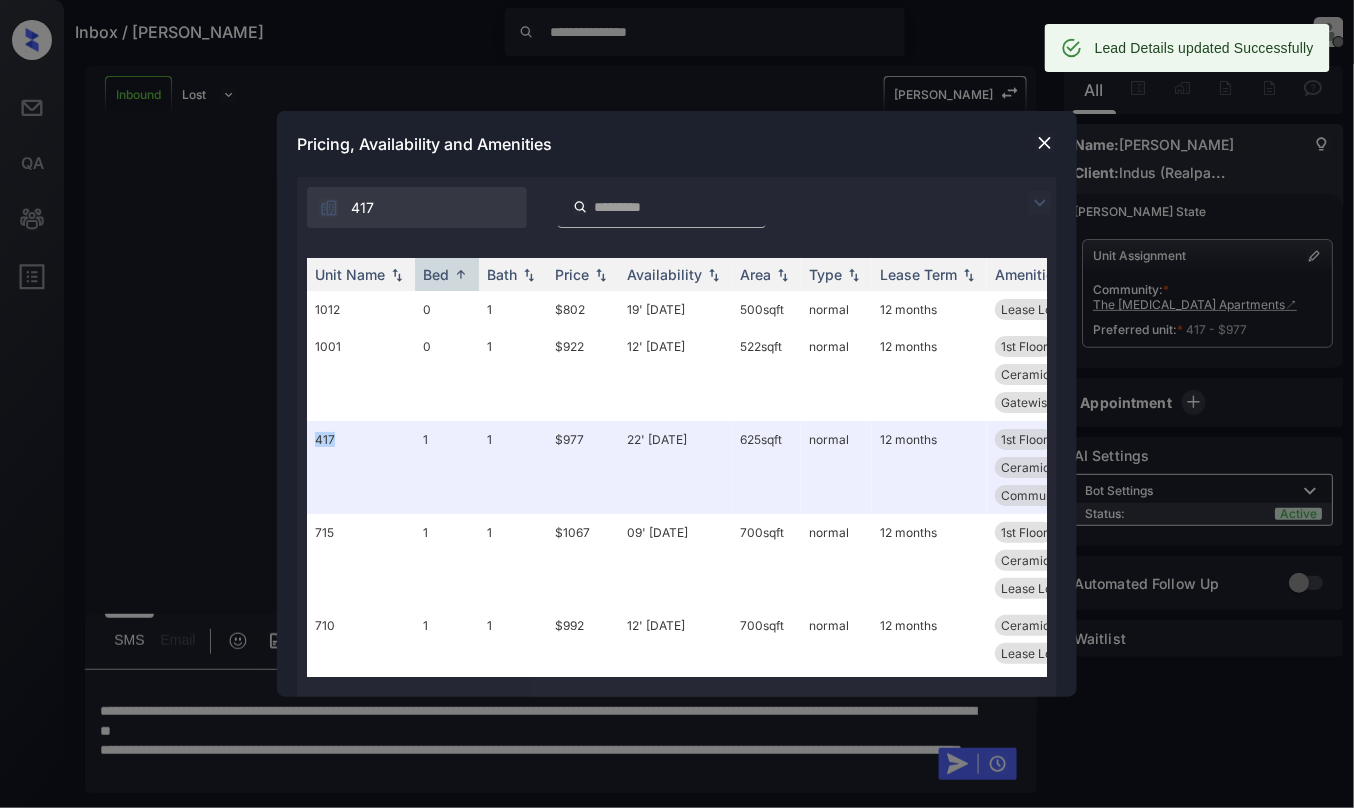 click at bounding box center (1045, 143) 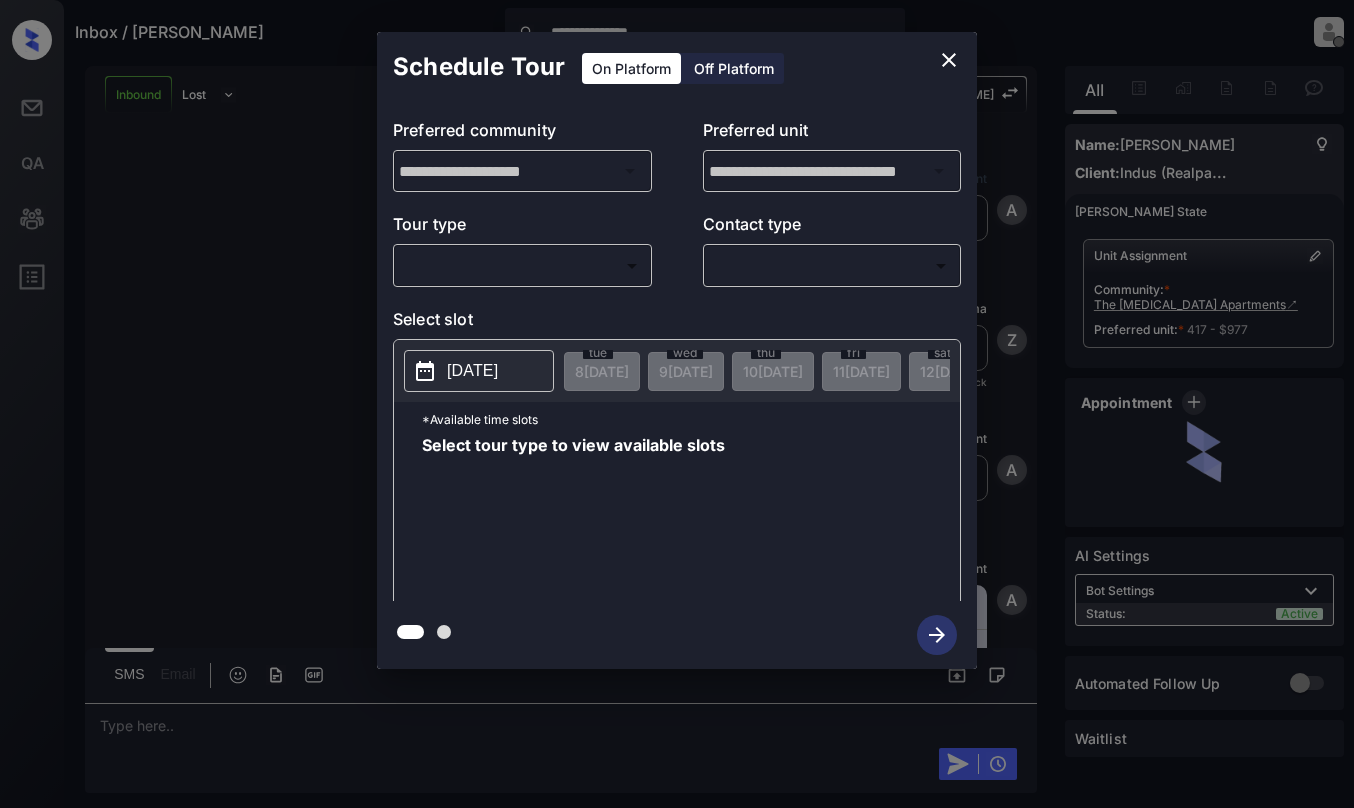 scroll, scrollTop: 0, scrollLeft: 0, axis: both 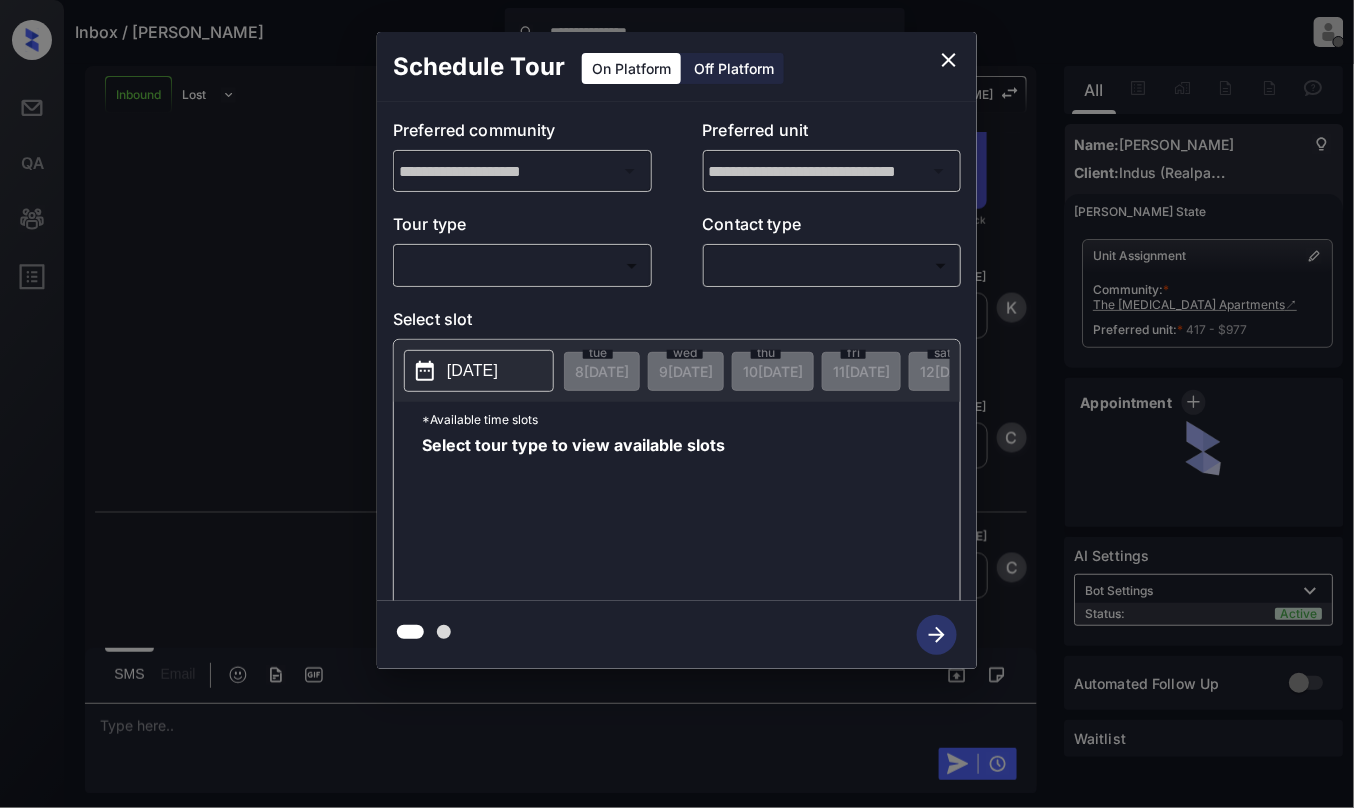 click on "**********" at bounding box center [677, 404] 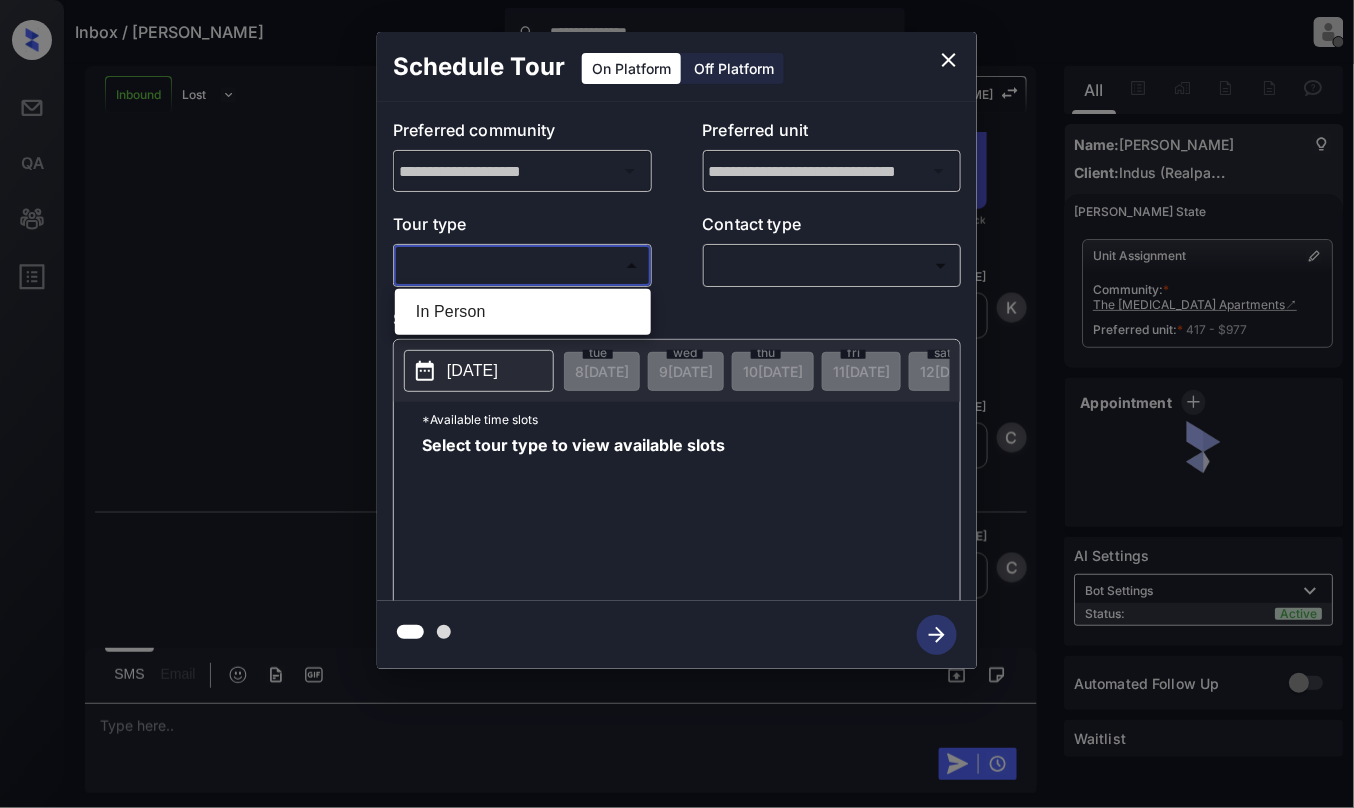 click on "In Person" at bounding box center [523, 312] 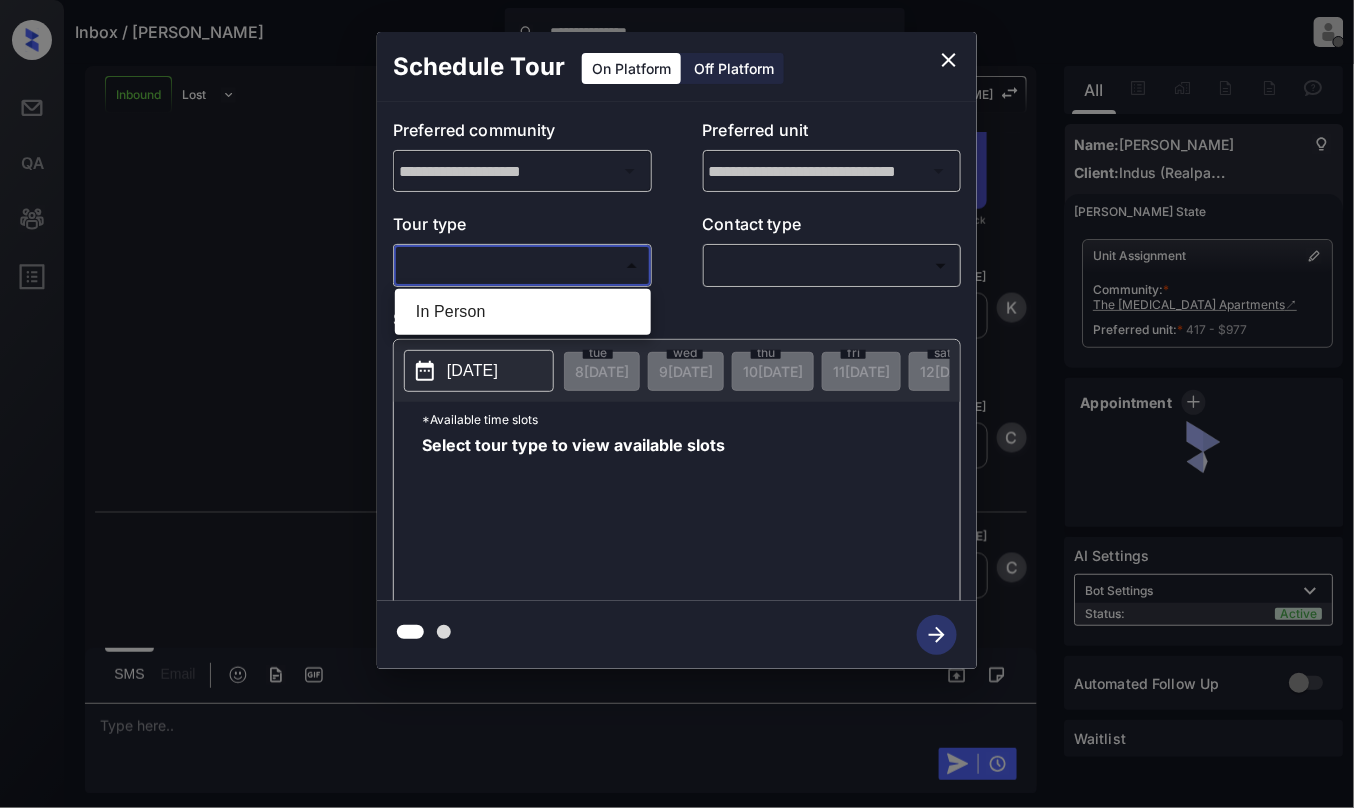 type on "********" 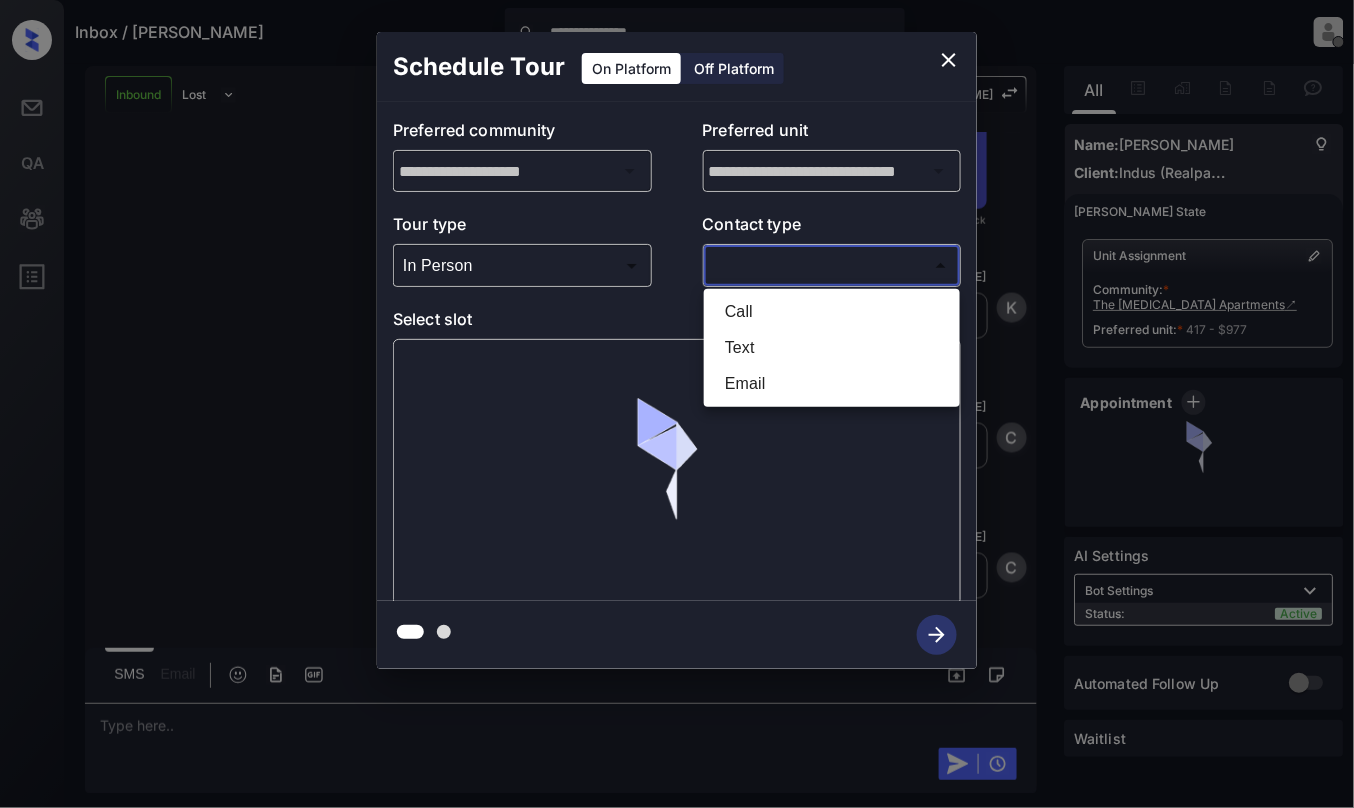 click on "**********" at bounding box center [677, 404] 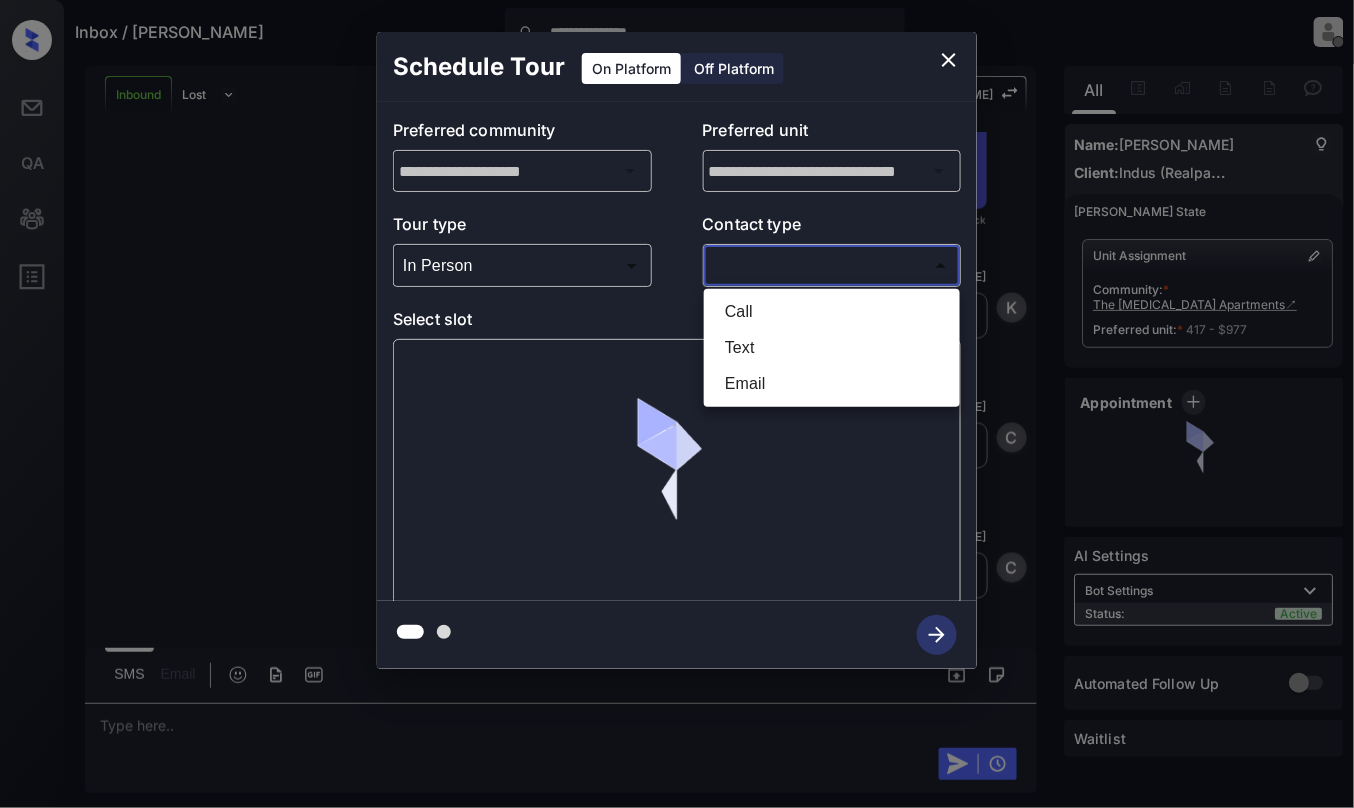 click on "Text" at bounding box center (832, 348) 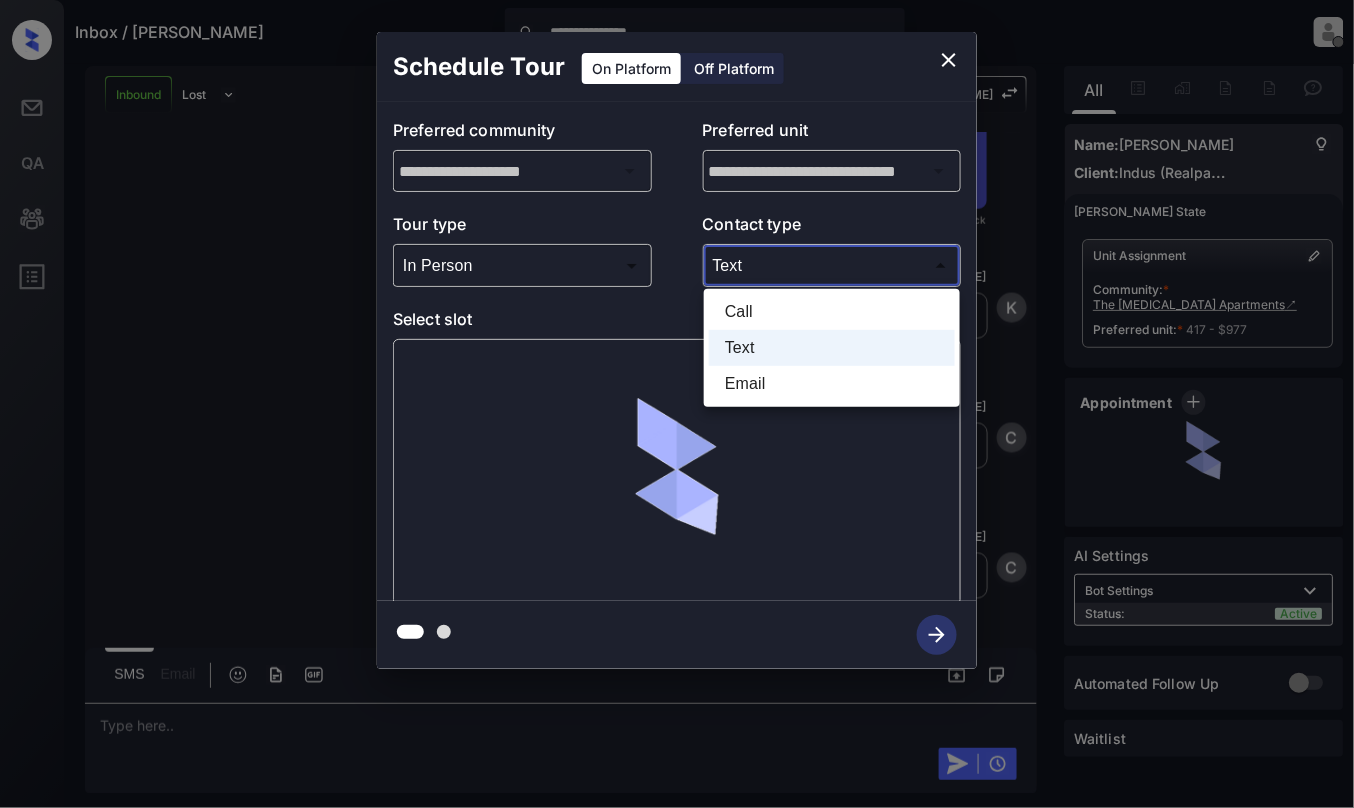 click on "**********" at bounding box center (677, 404) 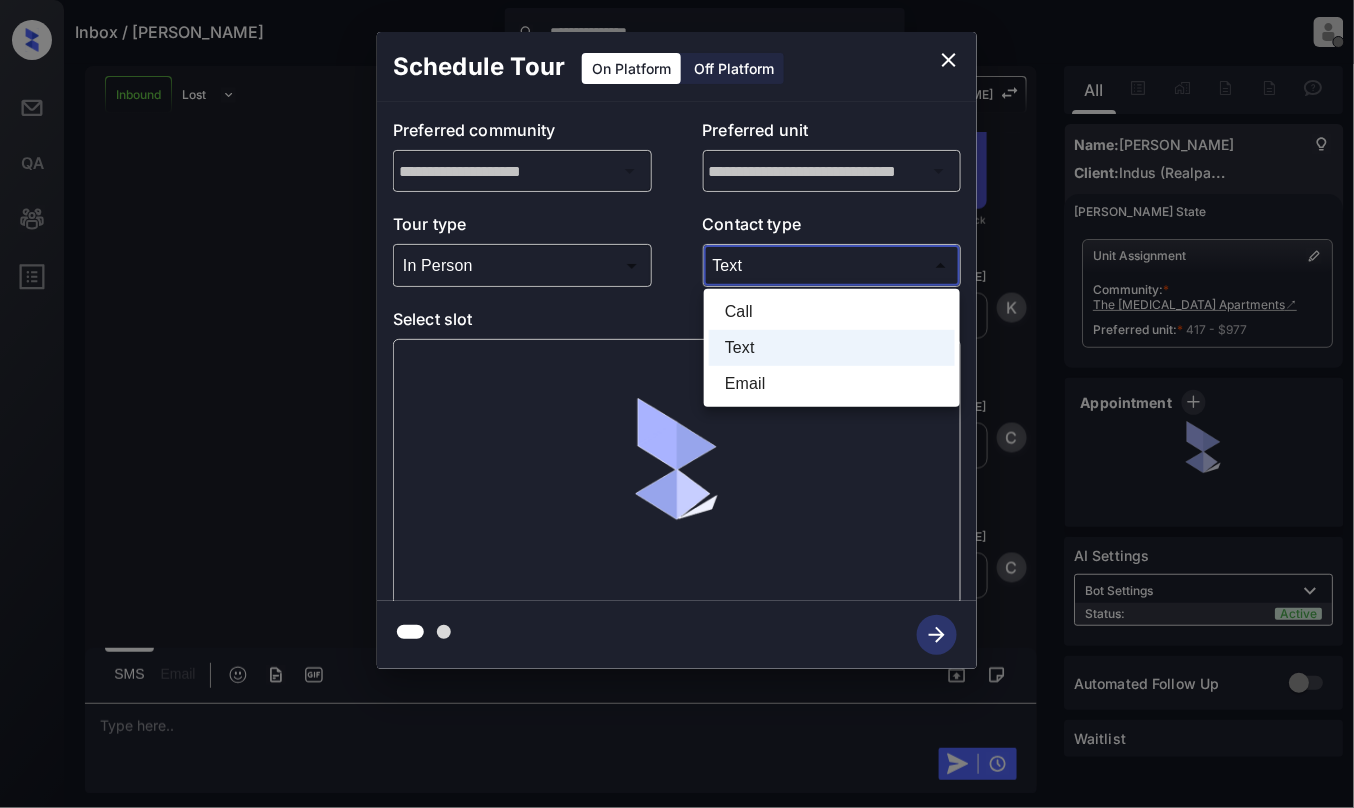 click on "Call" at bounding box center (832, 312) 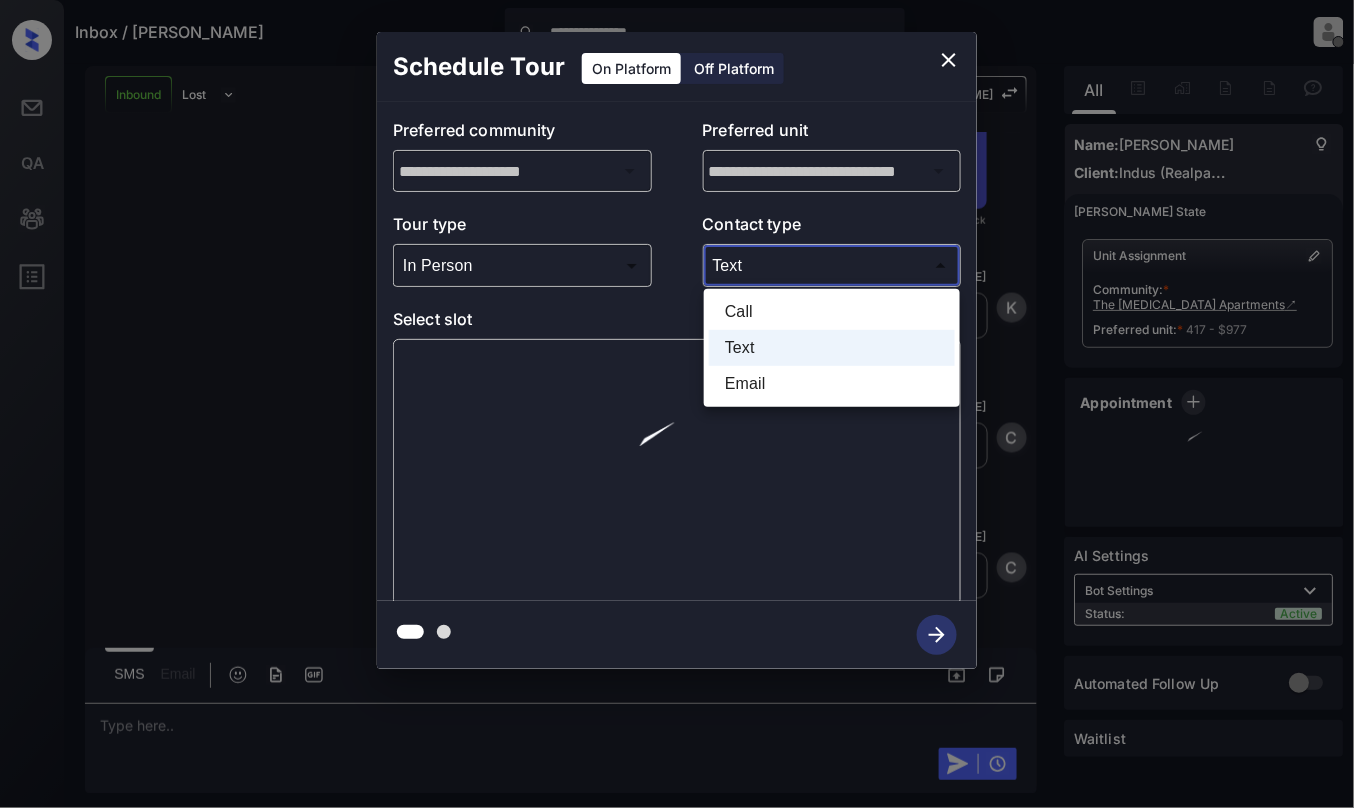 type on "****" 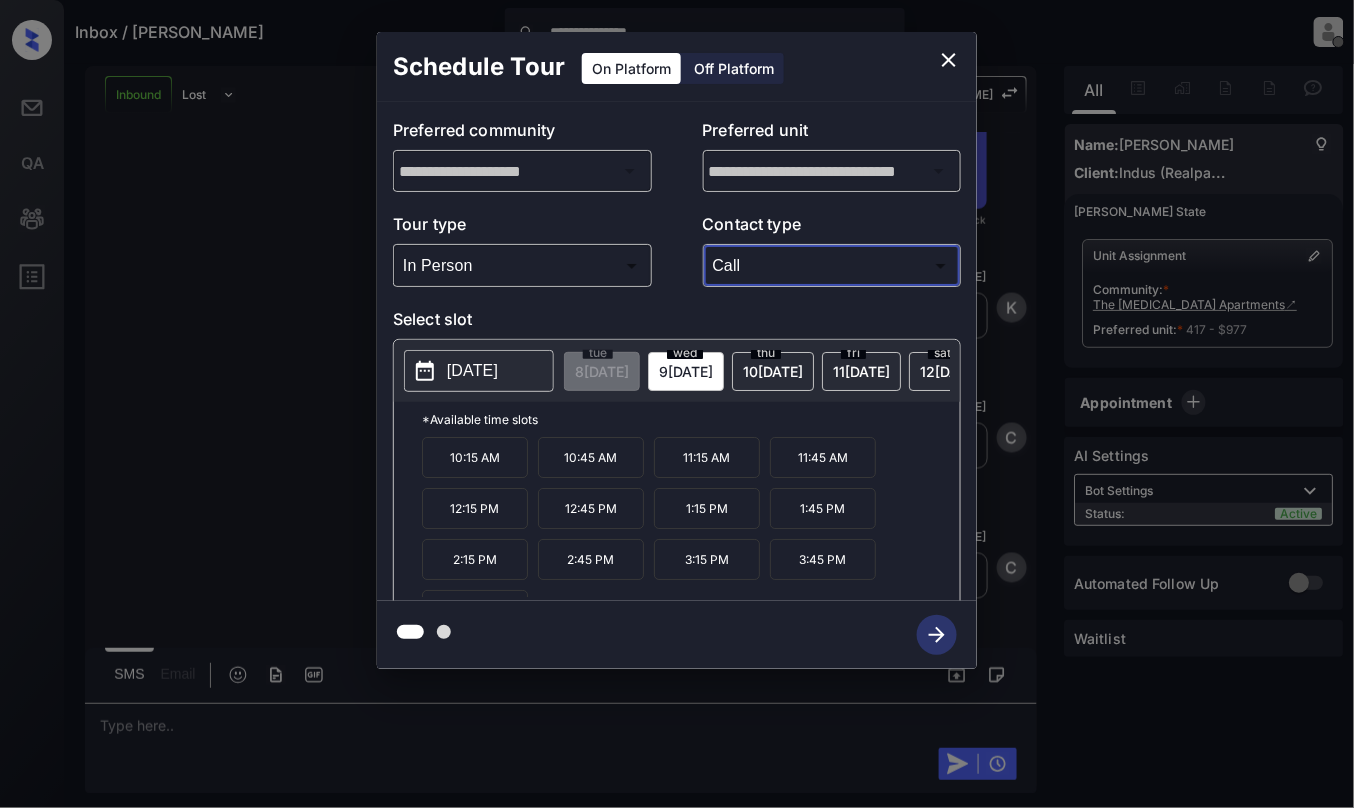 click on "**********" at bounding box center (677, 404) 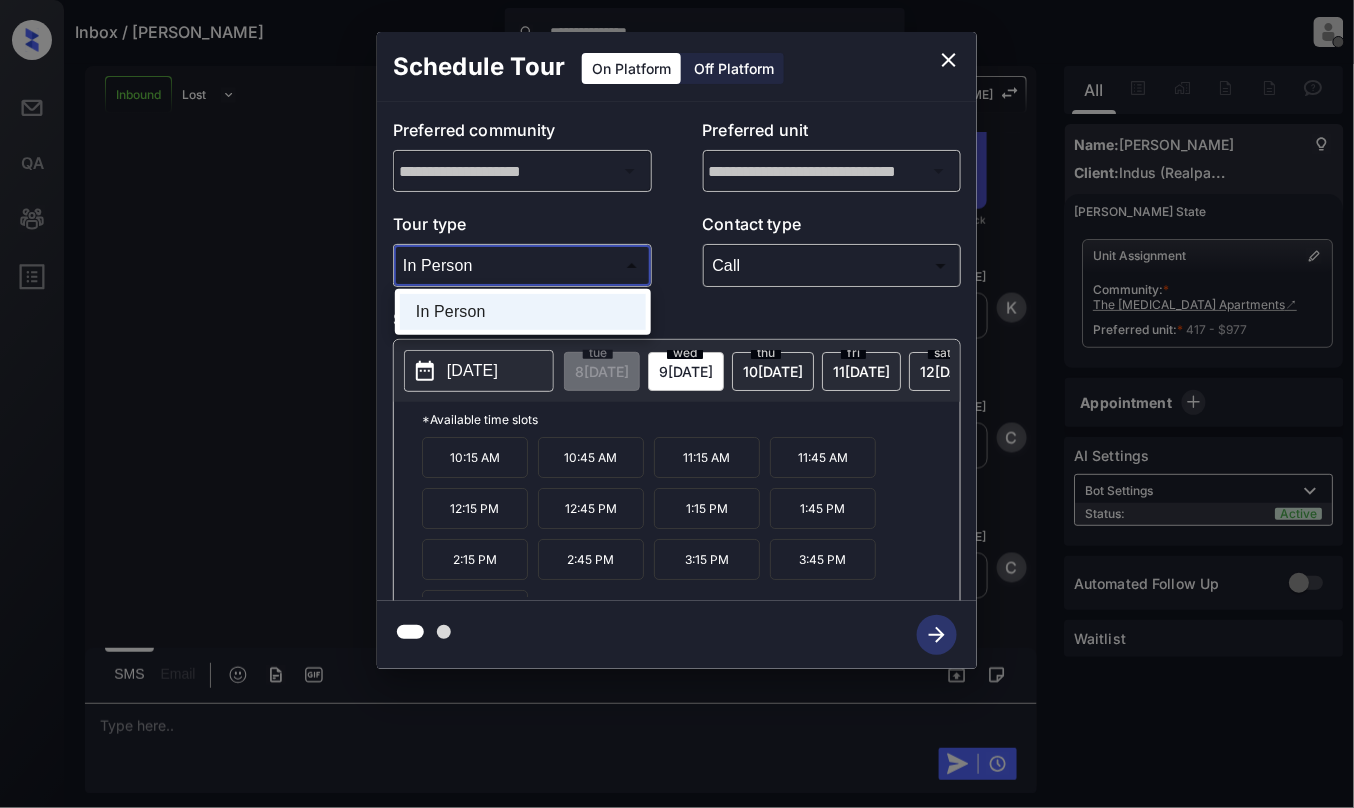 click at bounding box center (677, 404) 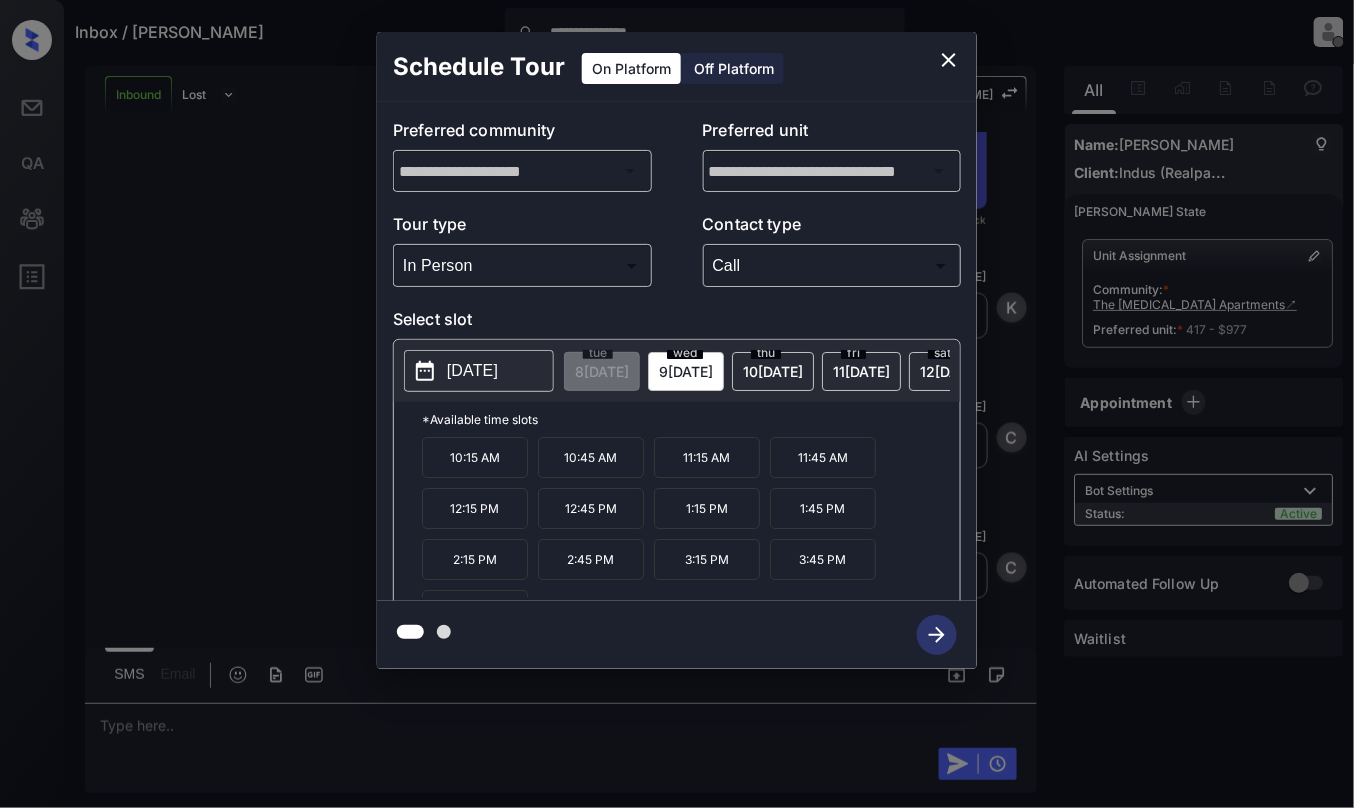 click on "[DATE]" at bounding box center [472, 371] 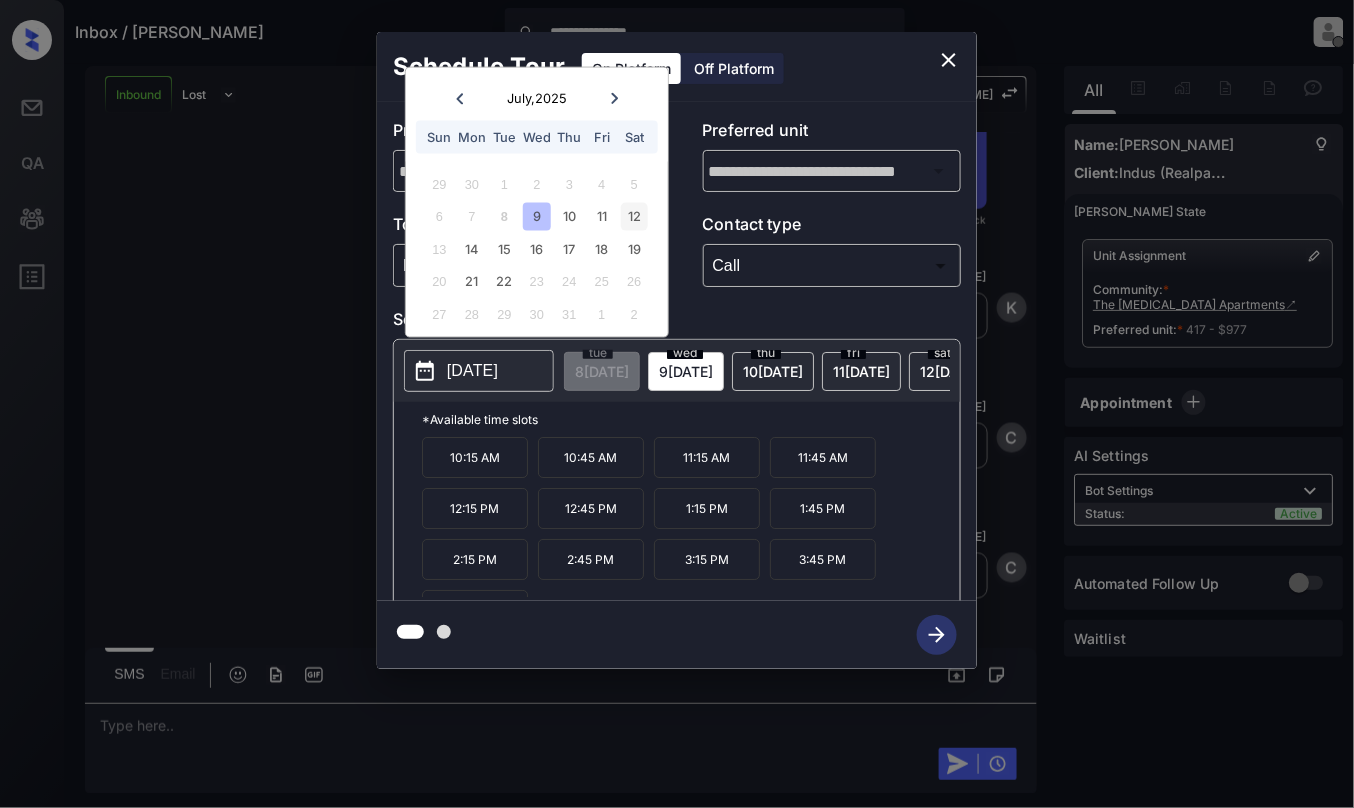 click on "12" at bounding box center [634, 216] 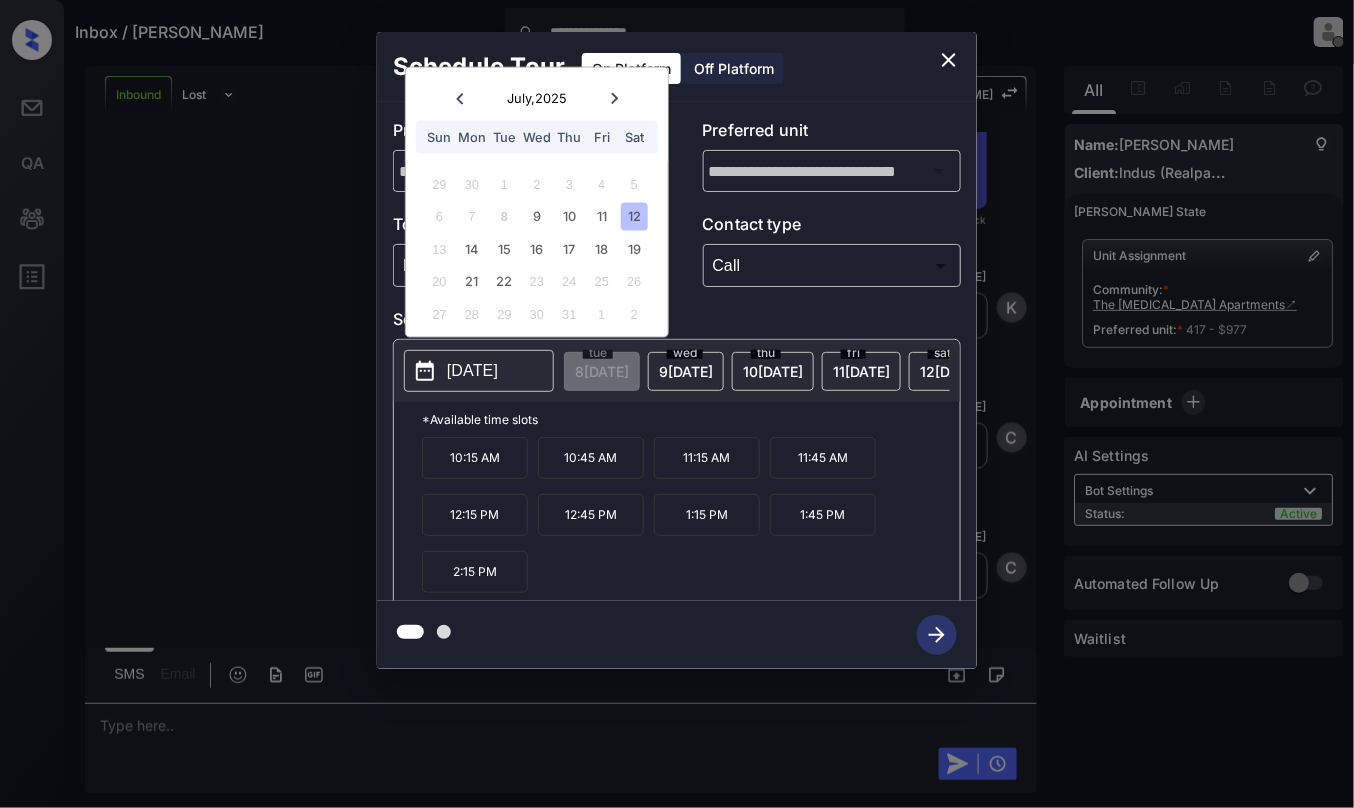 click on "Select slot" at bounding box center (677, 323) 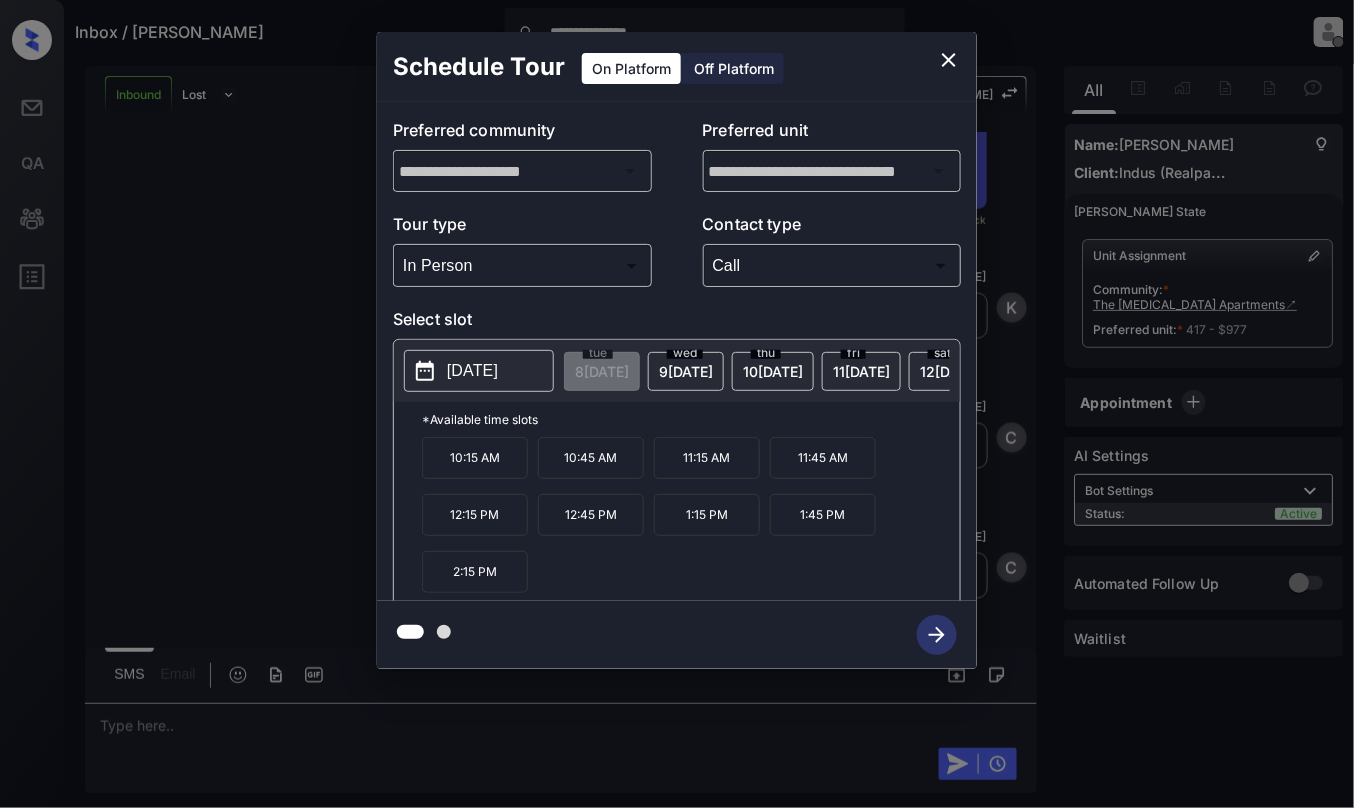 click on "[DATE]" at bounding box center [472, 371] 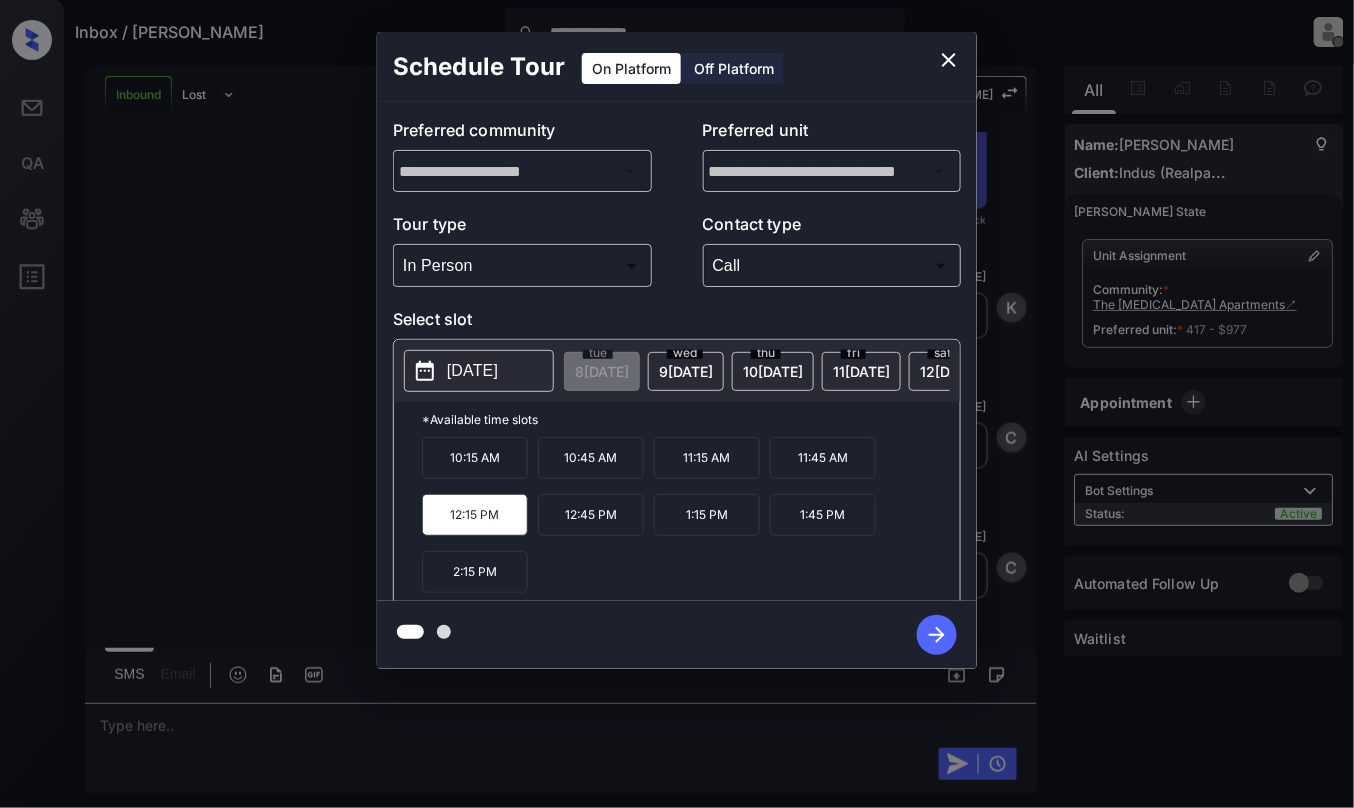 click 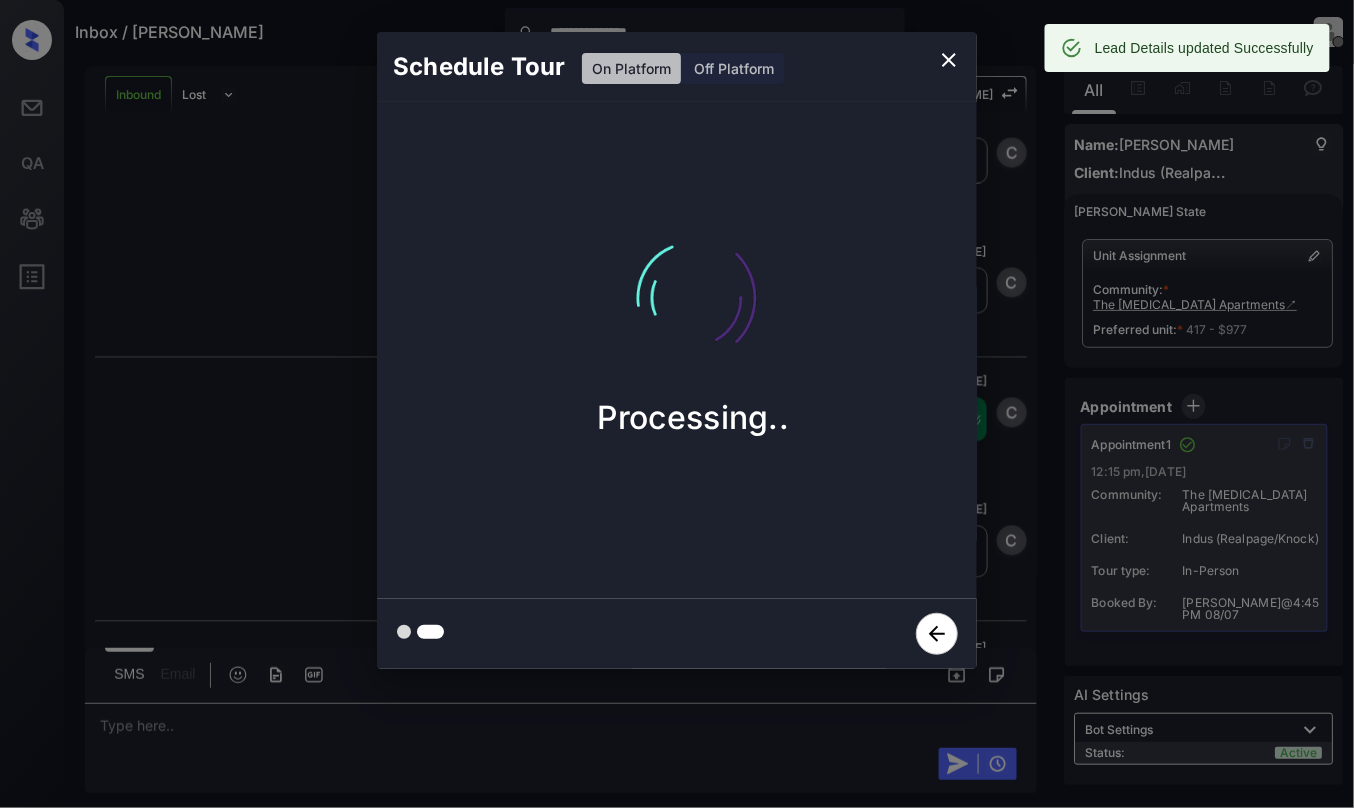 scroll, scrollTop: 1406, scrollLeft: 0, axis: vertical 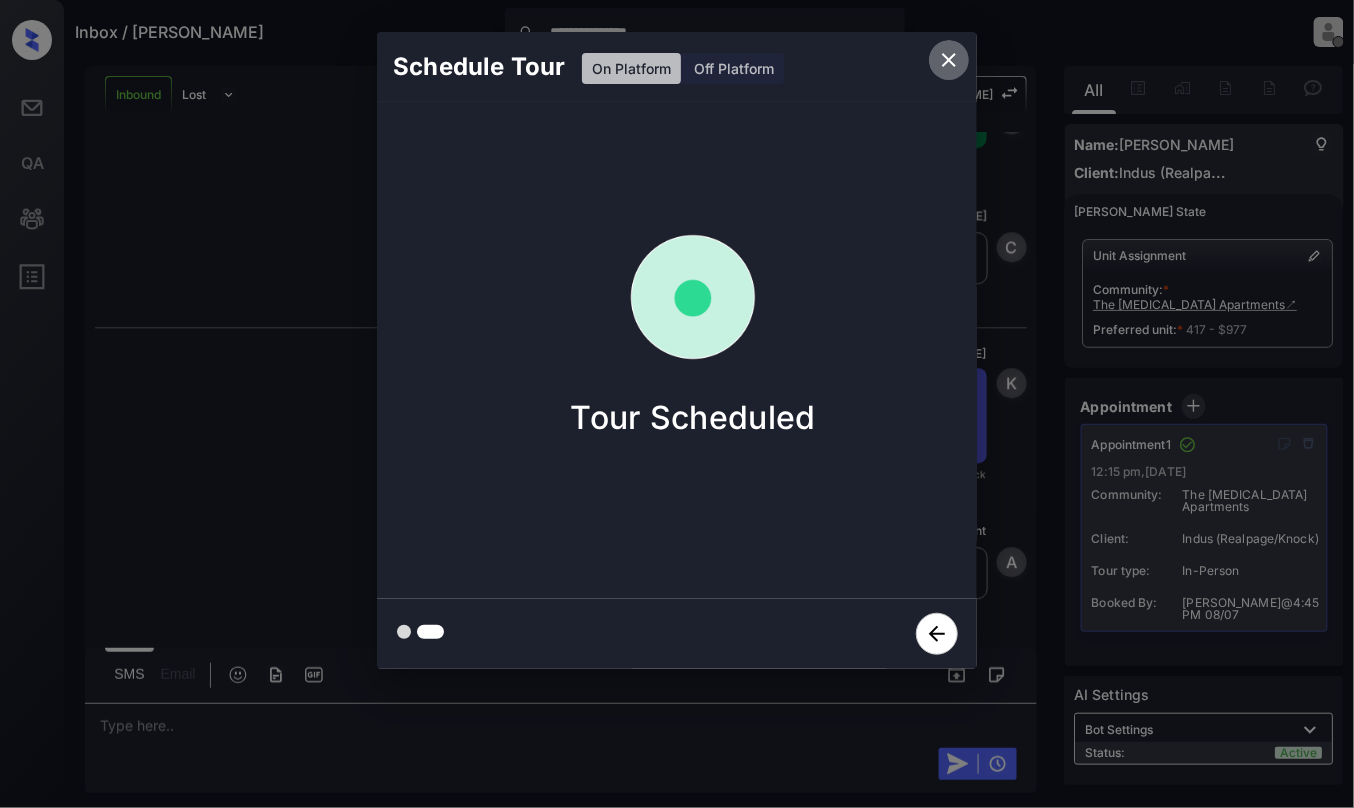click 